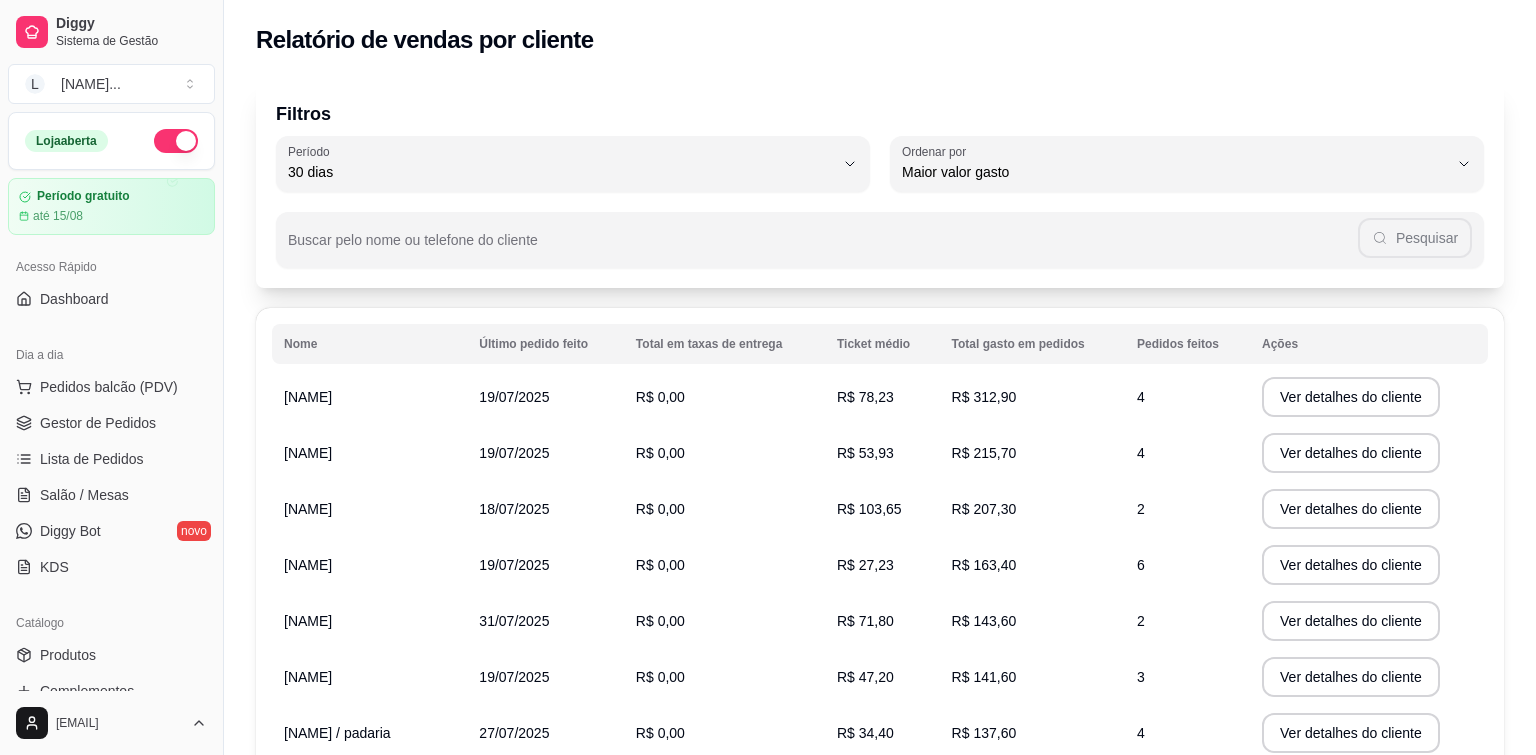 select on "30" 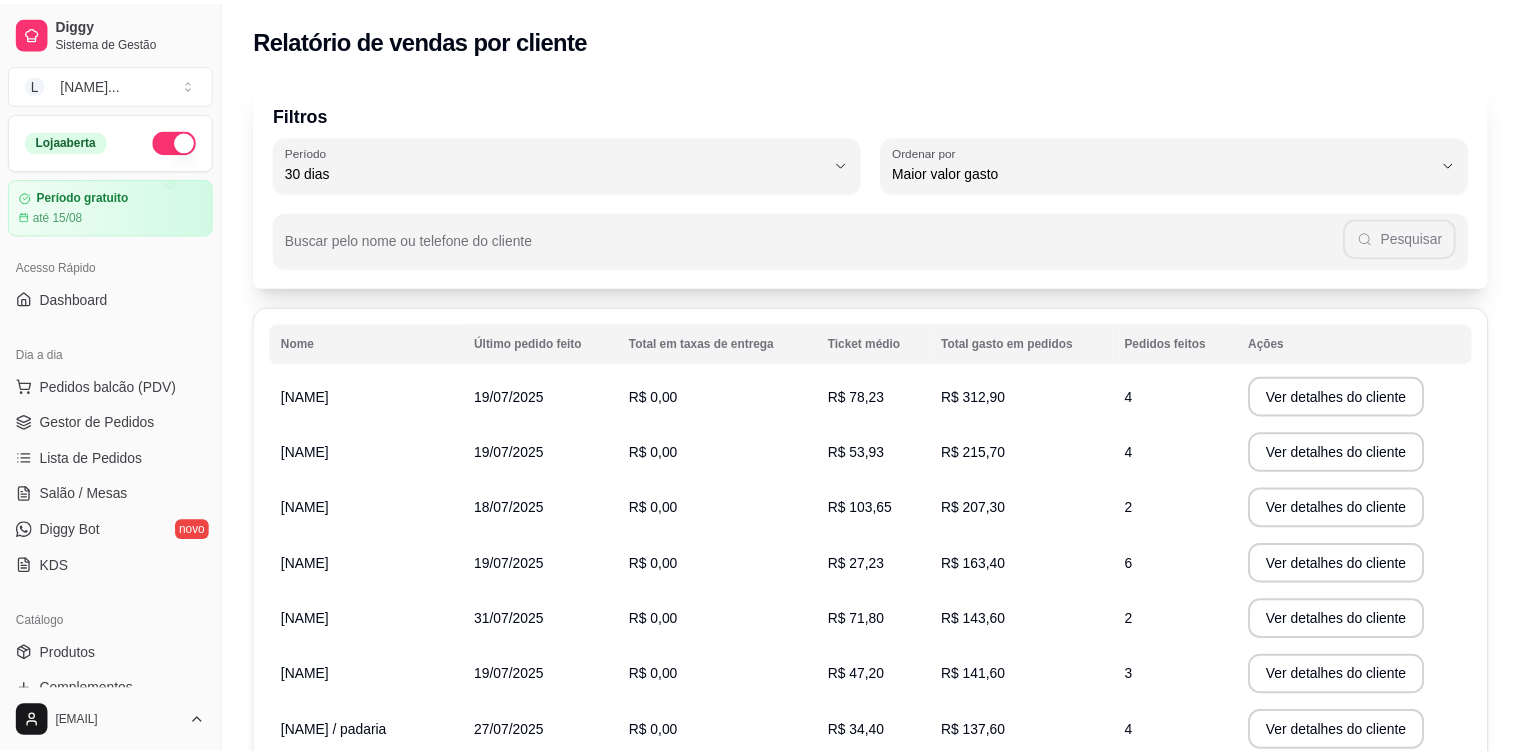 scroll, scrollTop: 0, scrollLeft: 0, axis: both 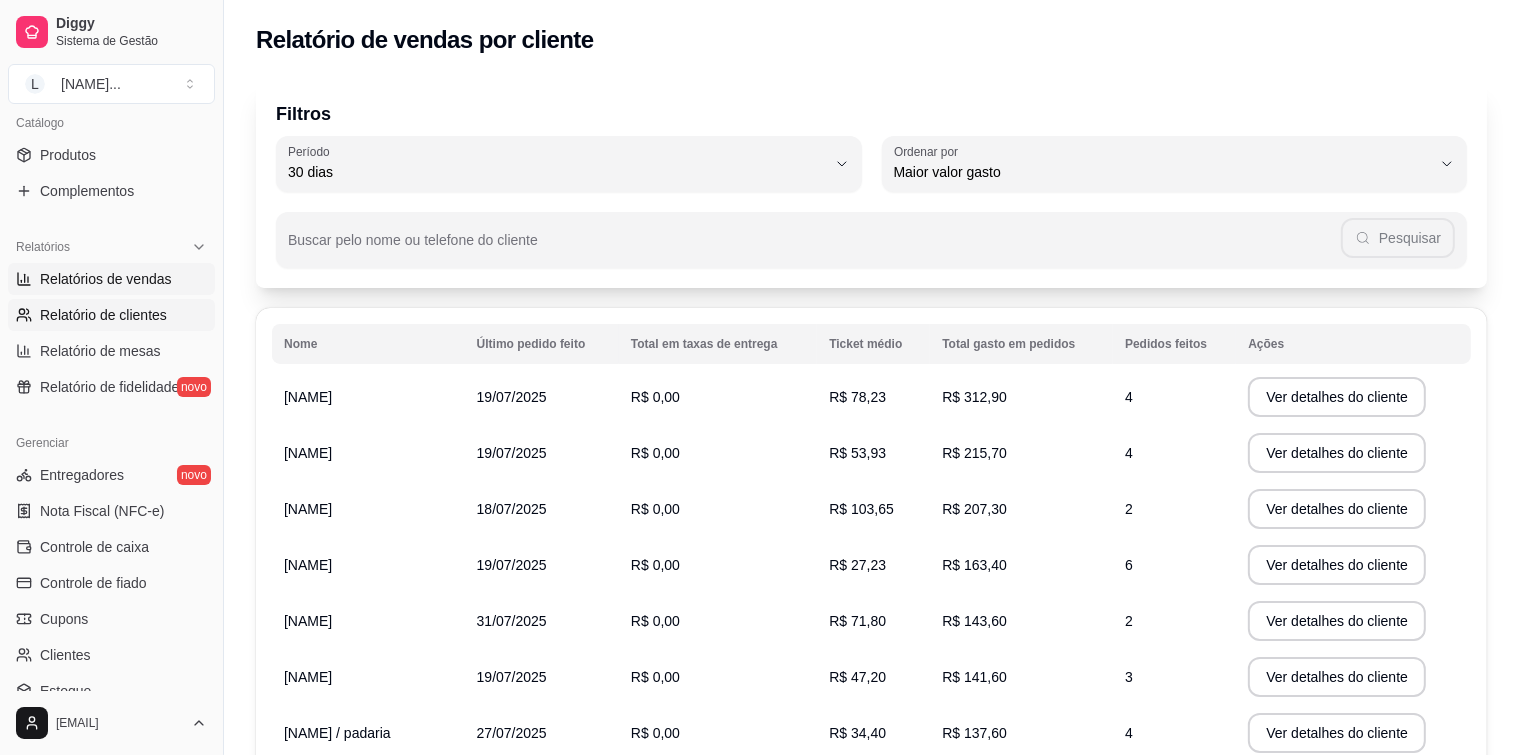 click on "Relatórios de vendas" at bounding box center [106, 279] 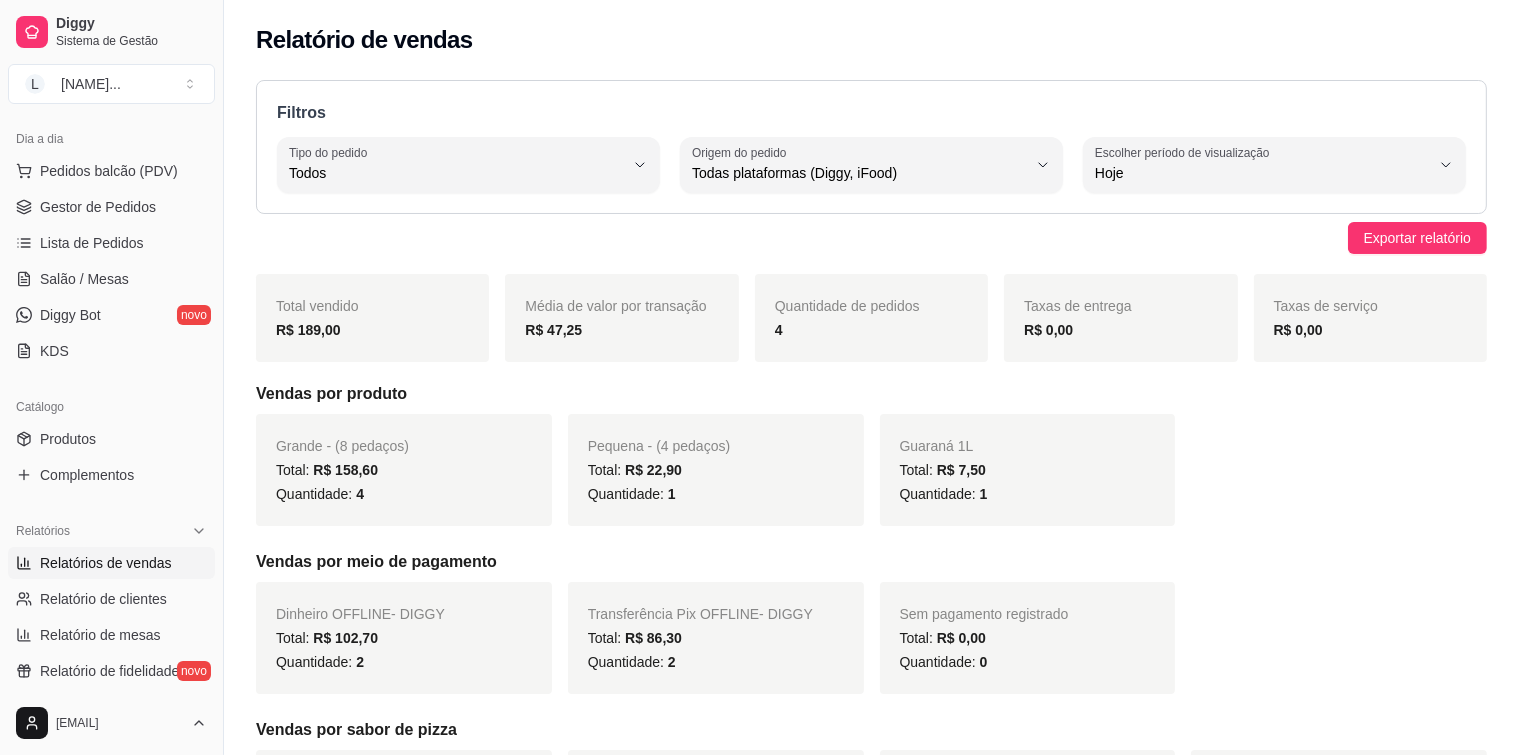 scroll, scrollTop: 200, scrollLeft: 0, axis: vertical 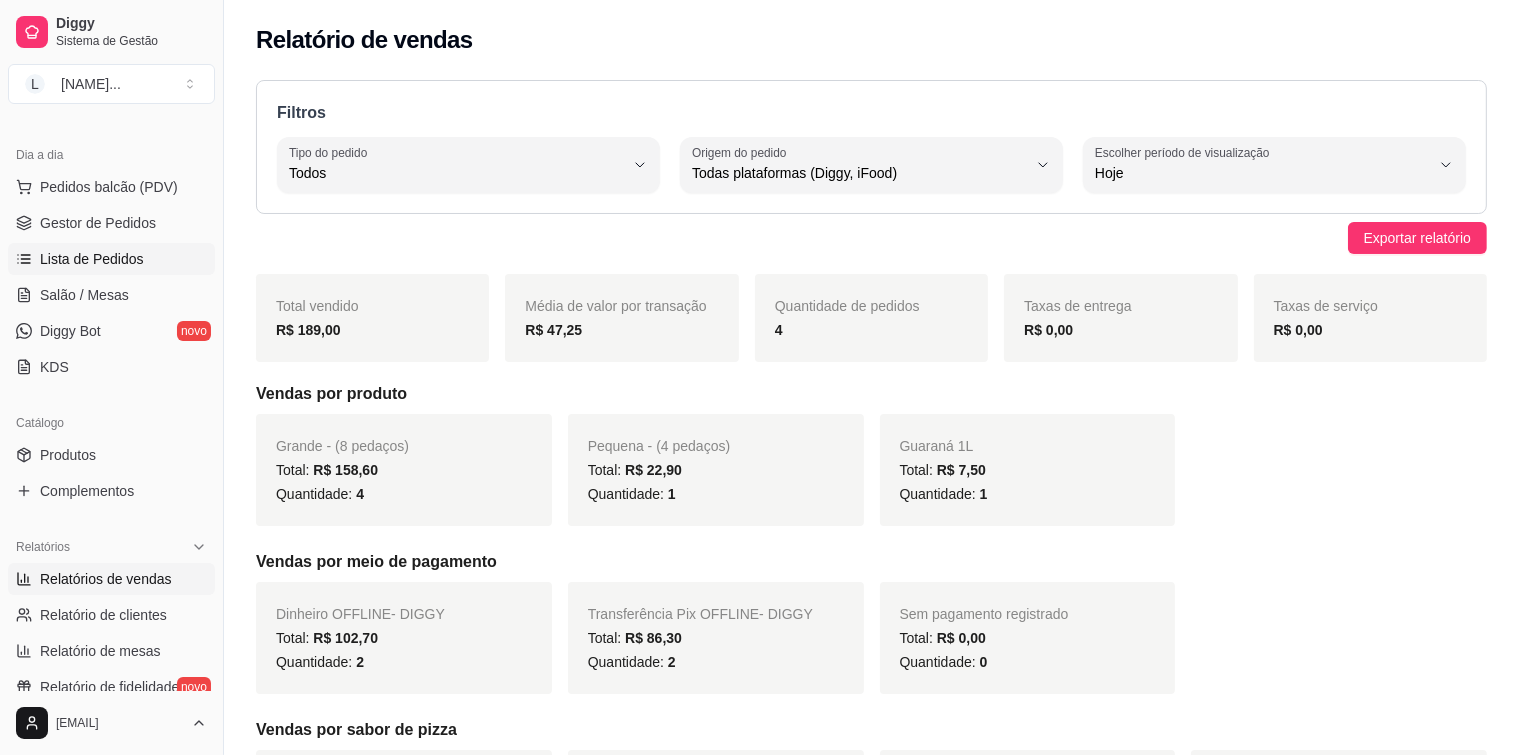 click on "Lista de Pedidos" at bounding box center (111, 259) 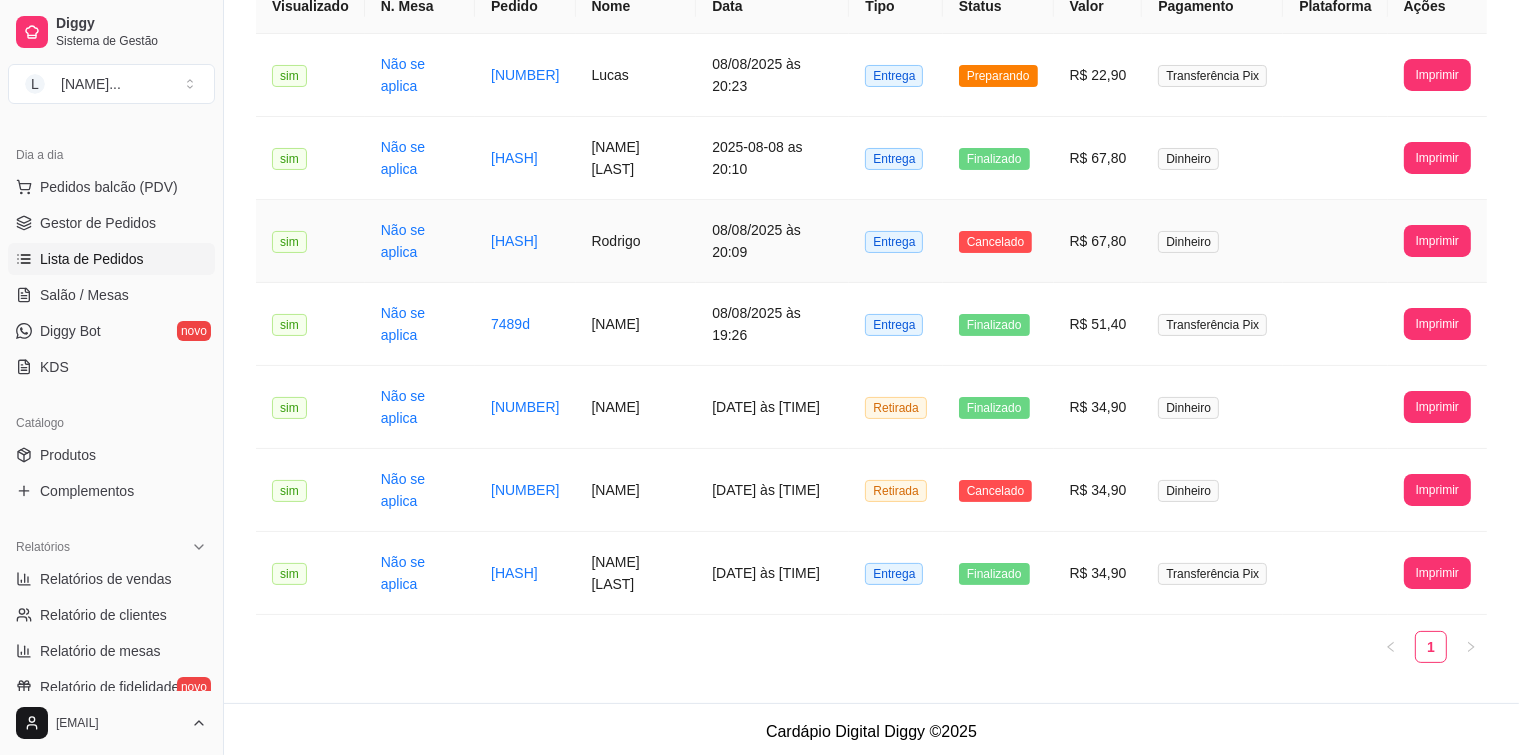 scroll, scrollTop: 204, scrollLeft: 0, axis: vertical 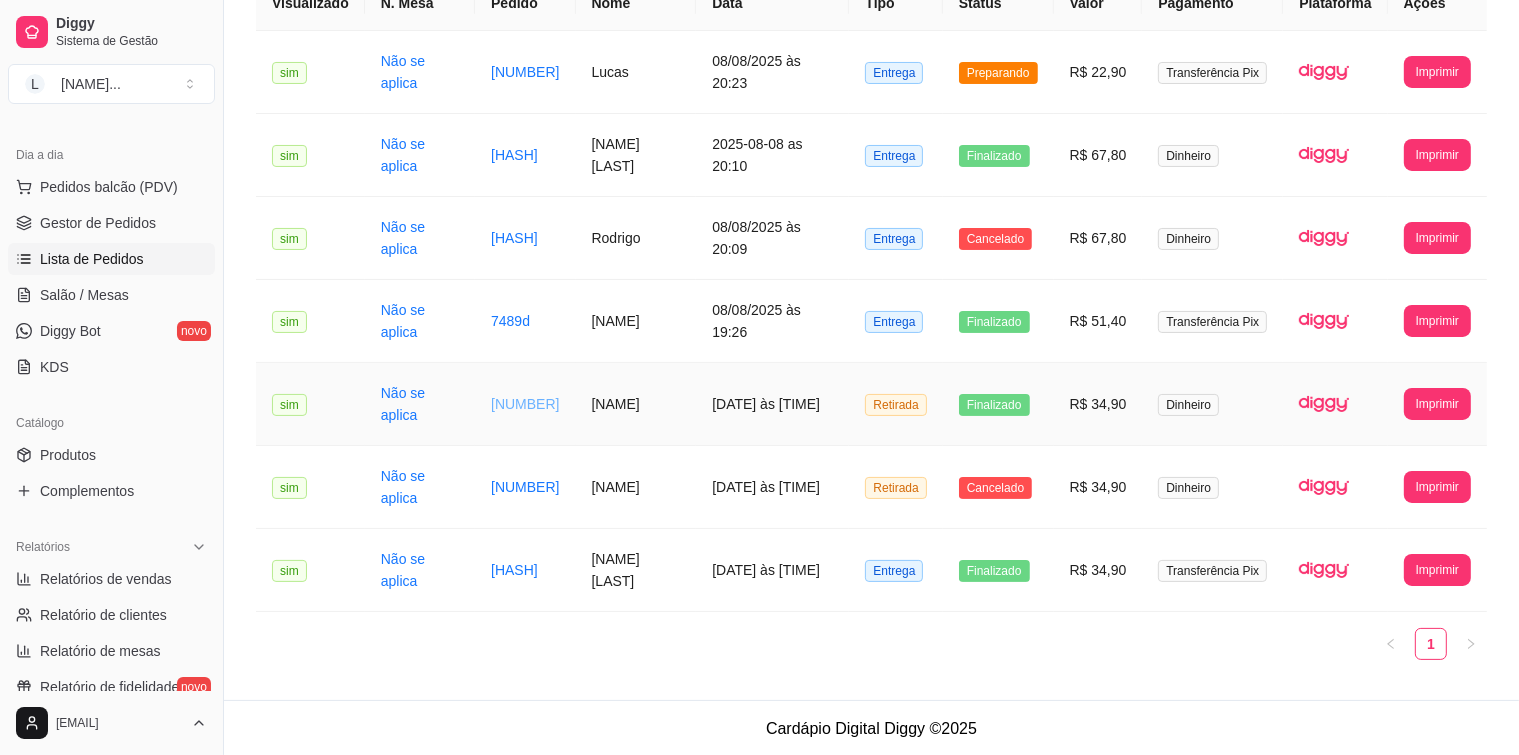 click on "[NUMBER]" at bounding box center [525, 404] 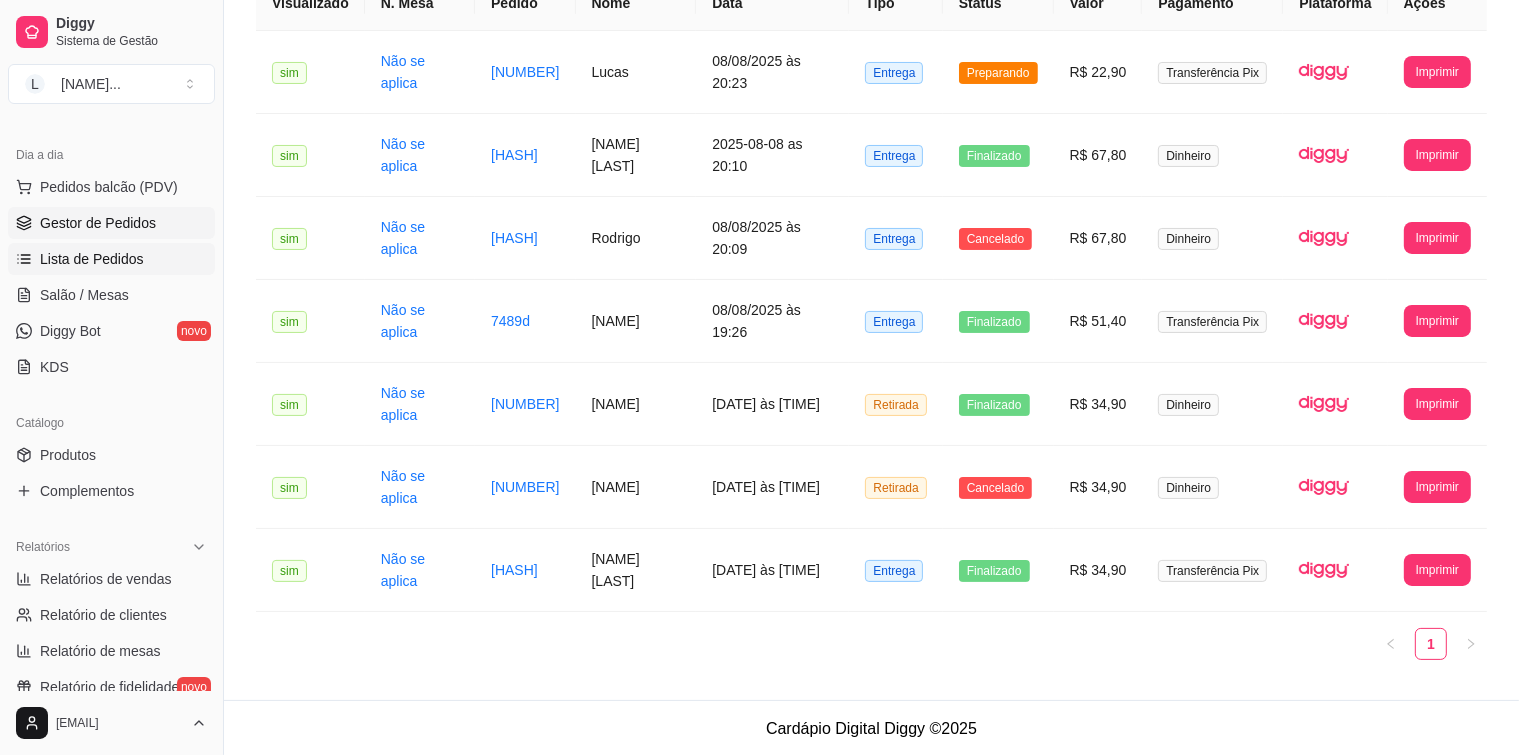 click on "Gestor de Pedidos" at bounding box center [98, 223] 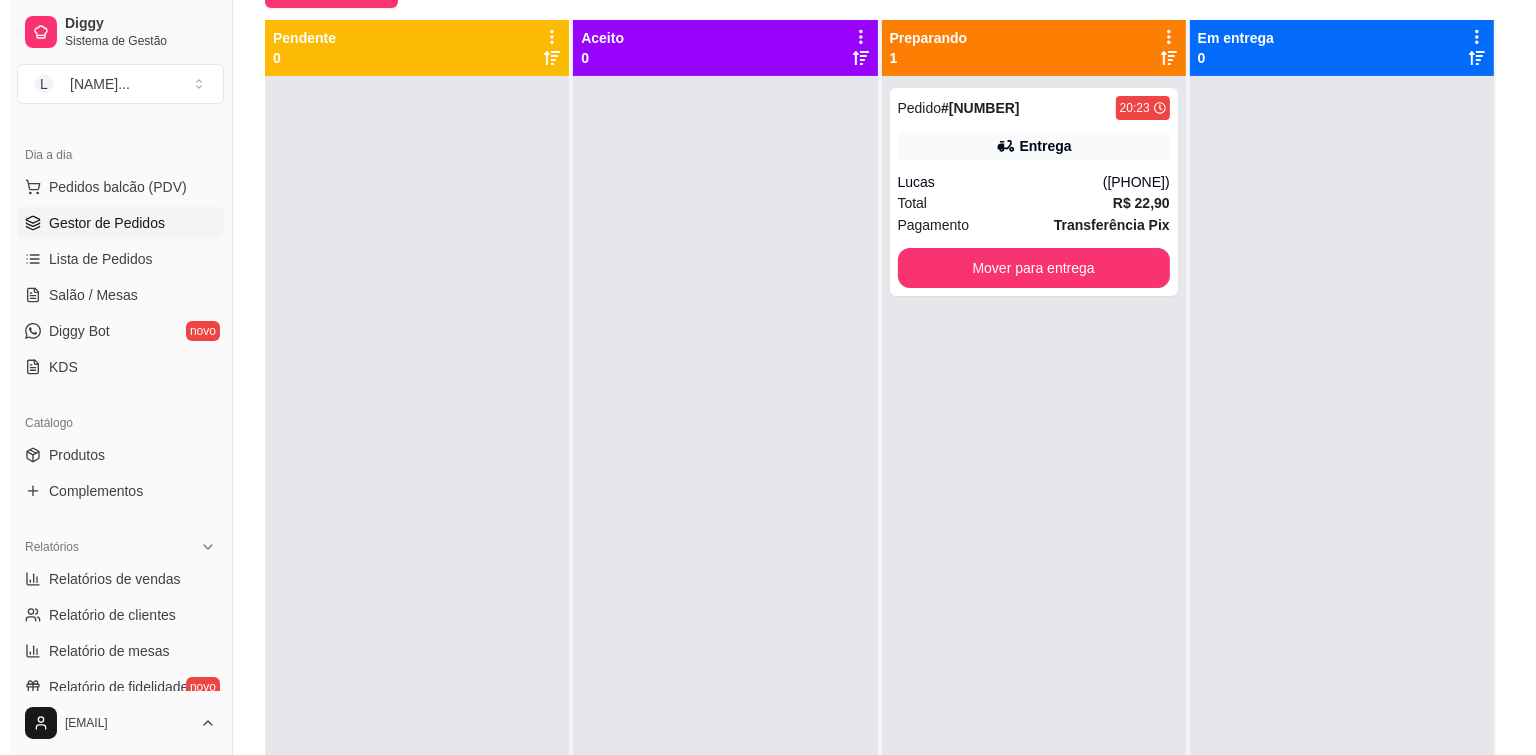 scroll, scrollTop: 0, scrollLeft: 0, axis: both 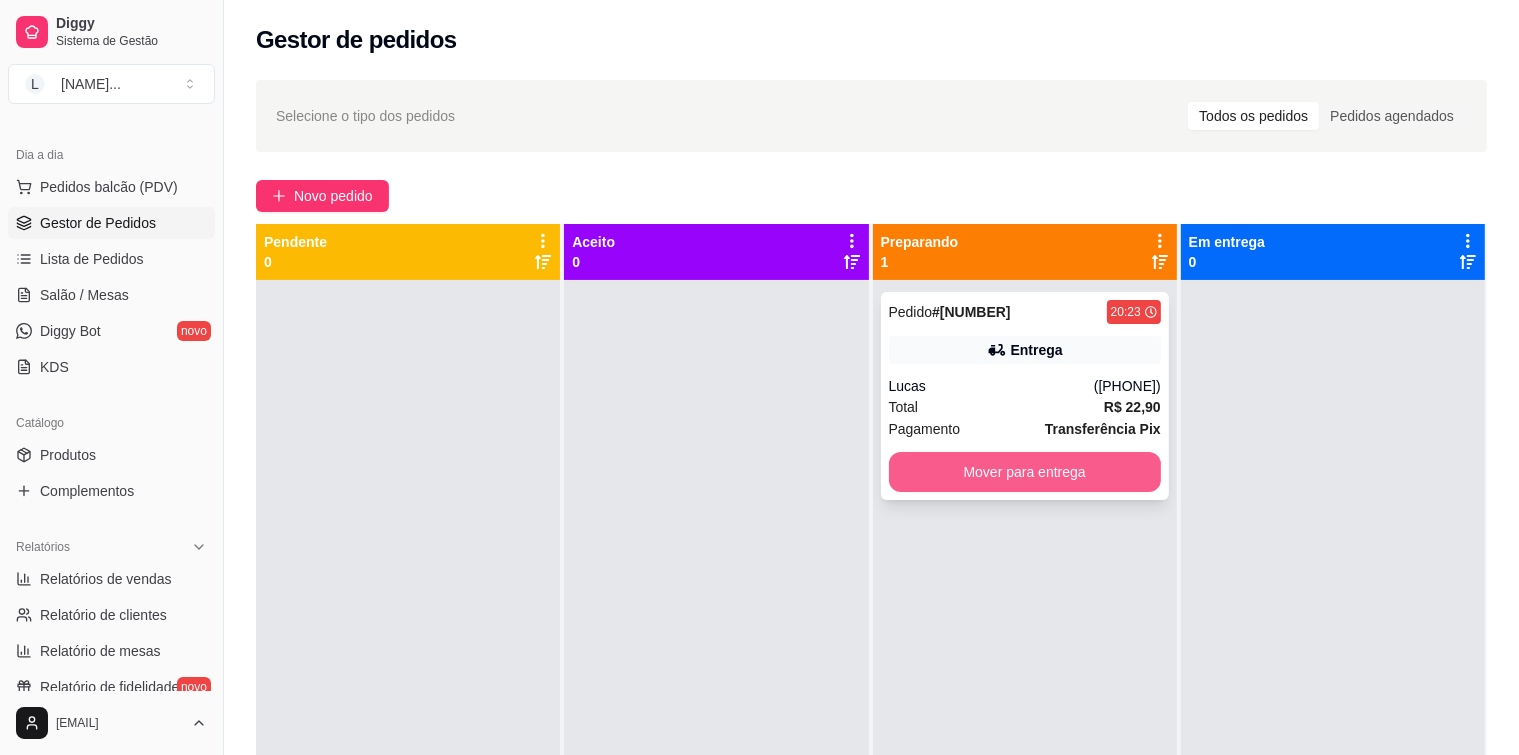 click on "Mover para entrega" at bounding box center (1025, 472) 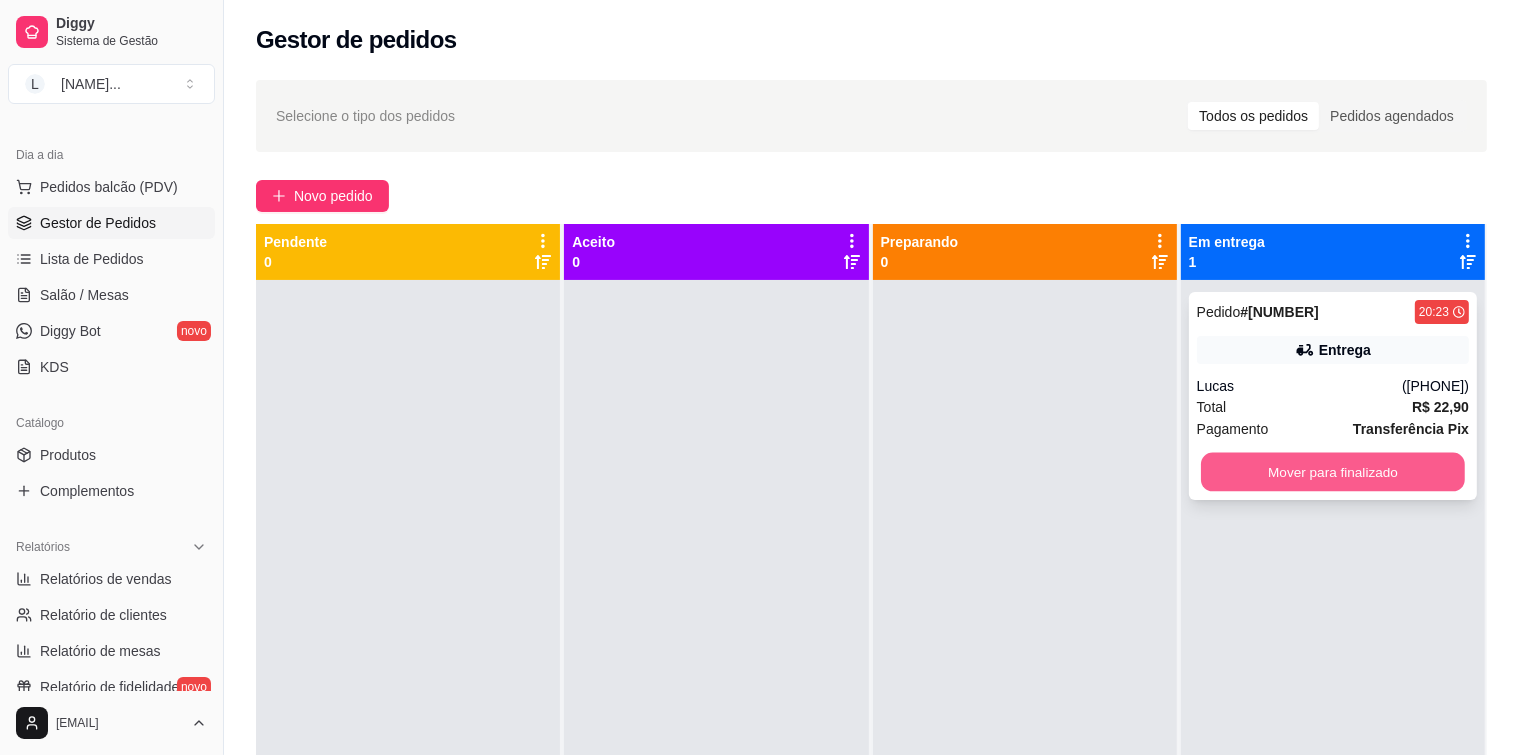 click on "Mover para finalizado" at bounding box center [1333, 472] 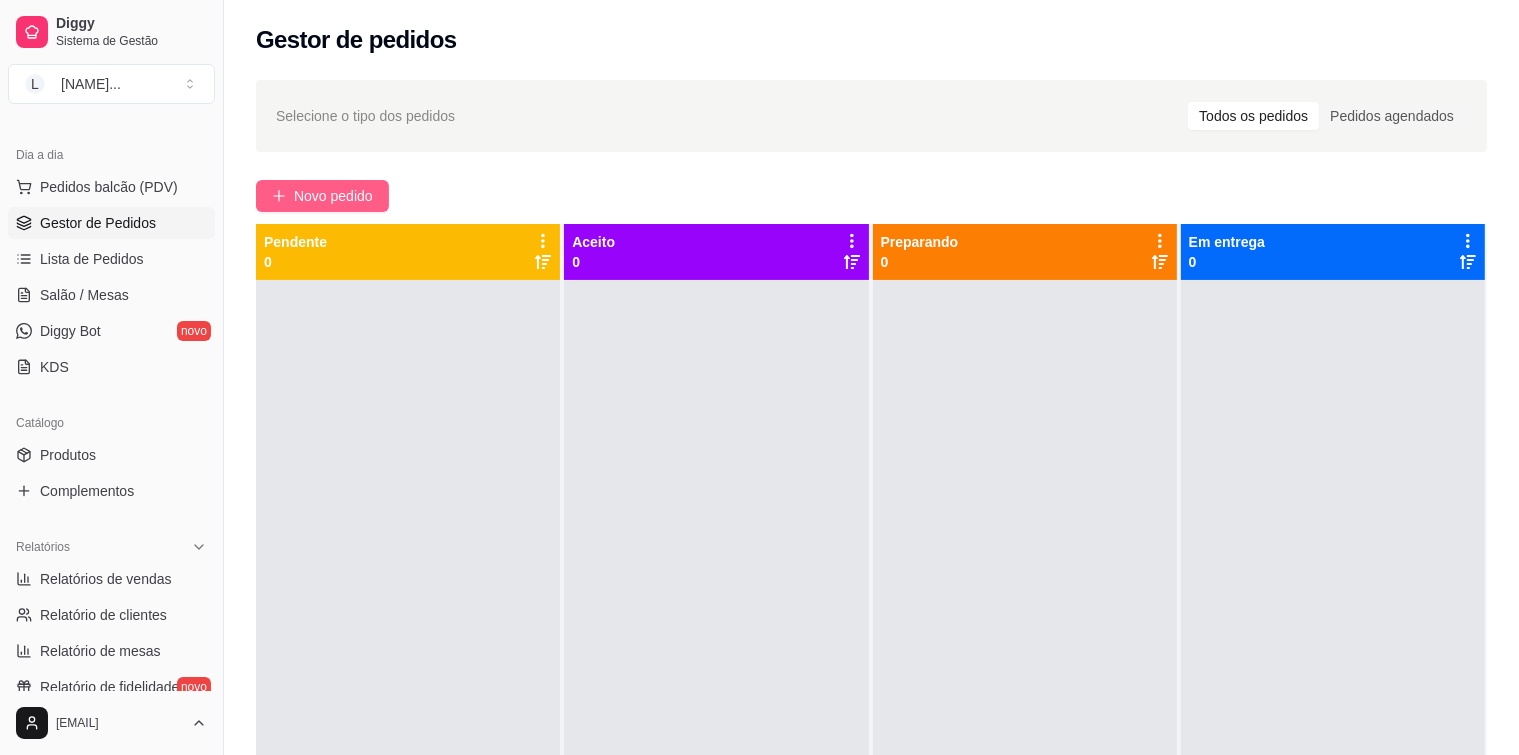 click on "Novo pedido" at bounding box center (322, 196) 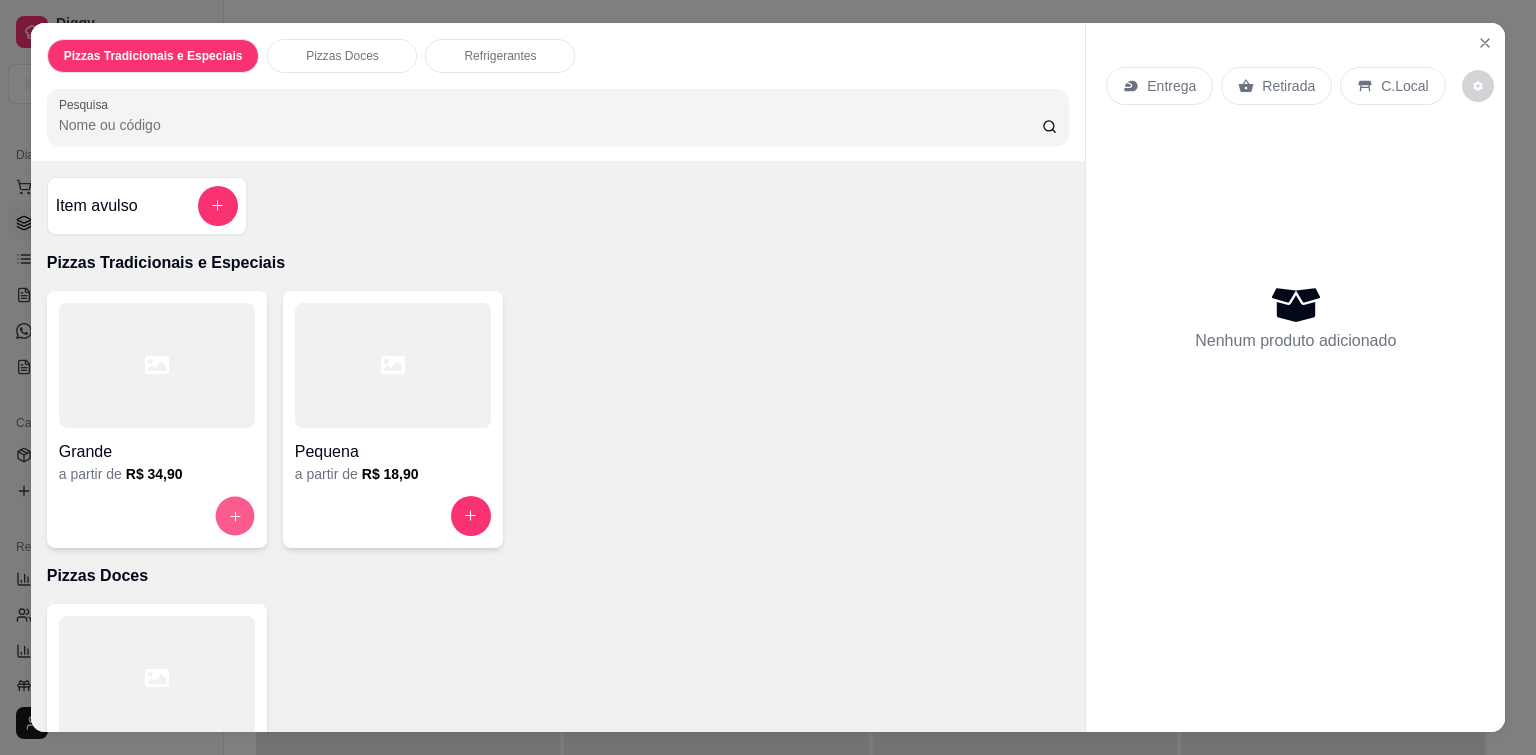 click at bounding box center [234, 515] 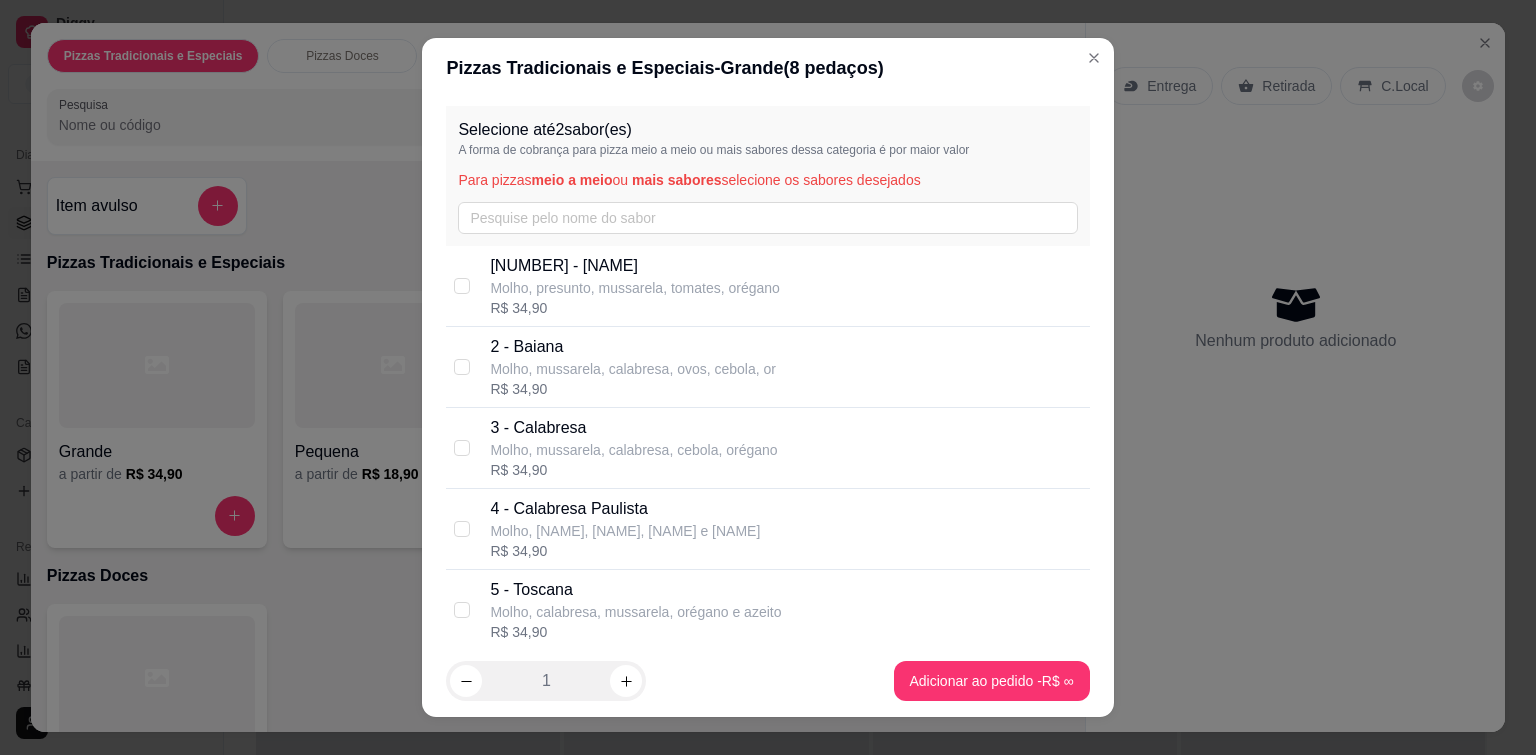 click on "Molho, presunto, mussarela, tomates, orégano" at bounding box center (635, 288) 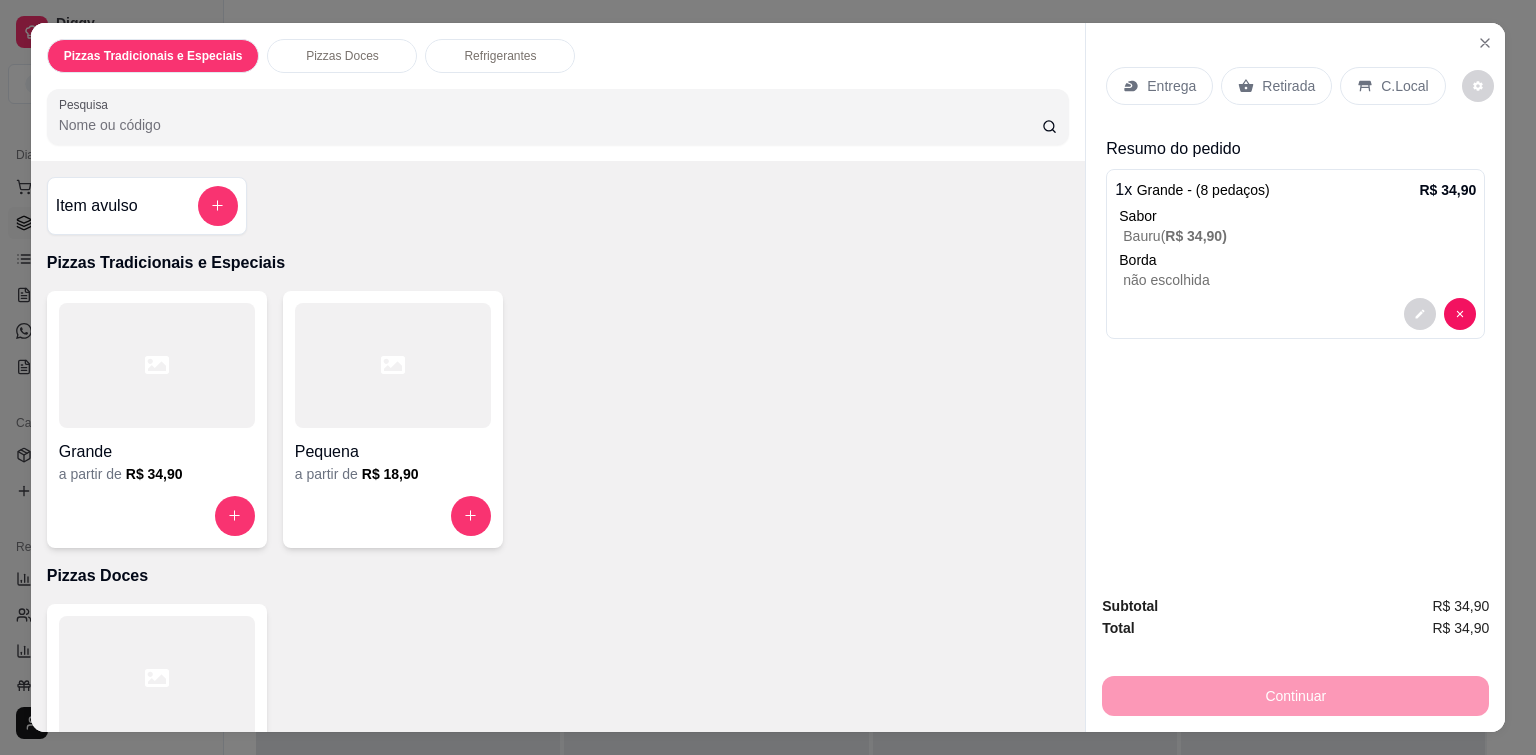click on "Entrega" at bounding box center (1159, 86) 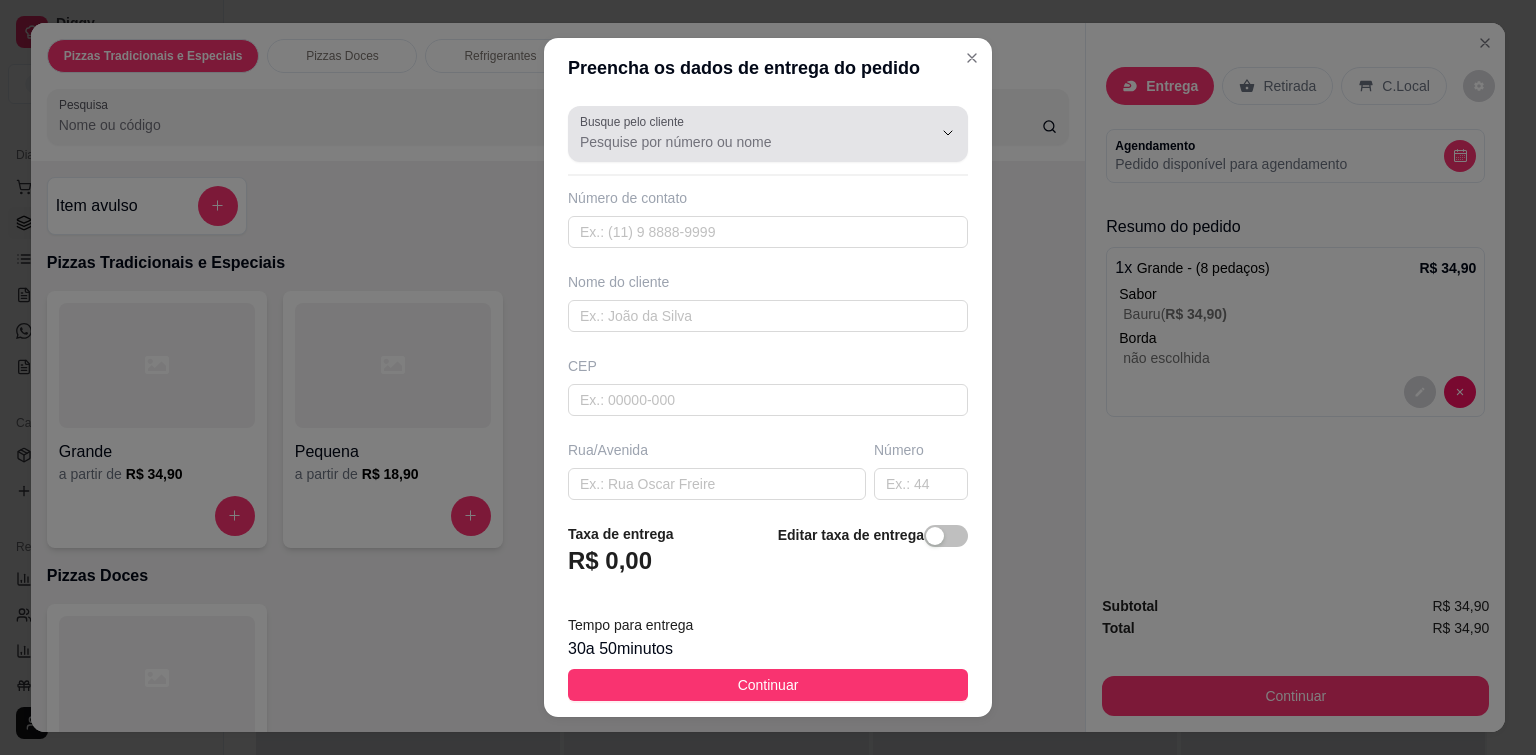 click on "Busque pelo cliente" at bounding box center [740, 142] 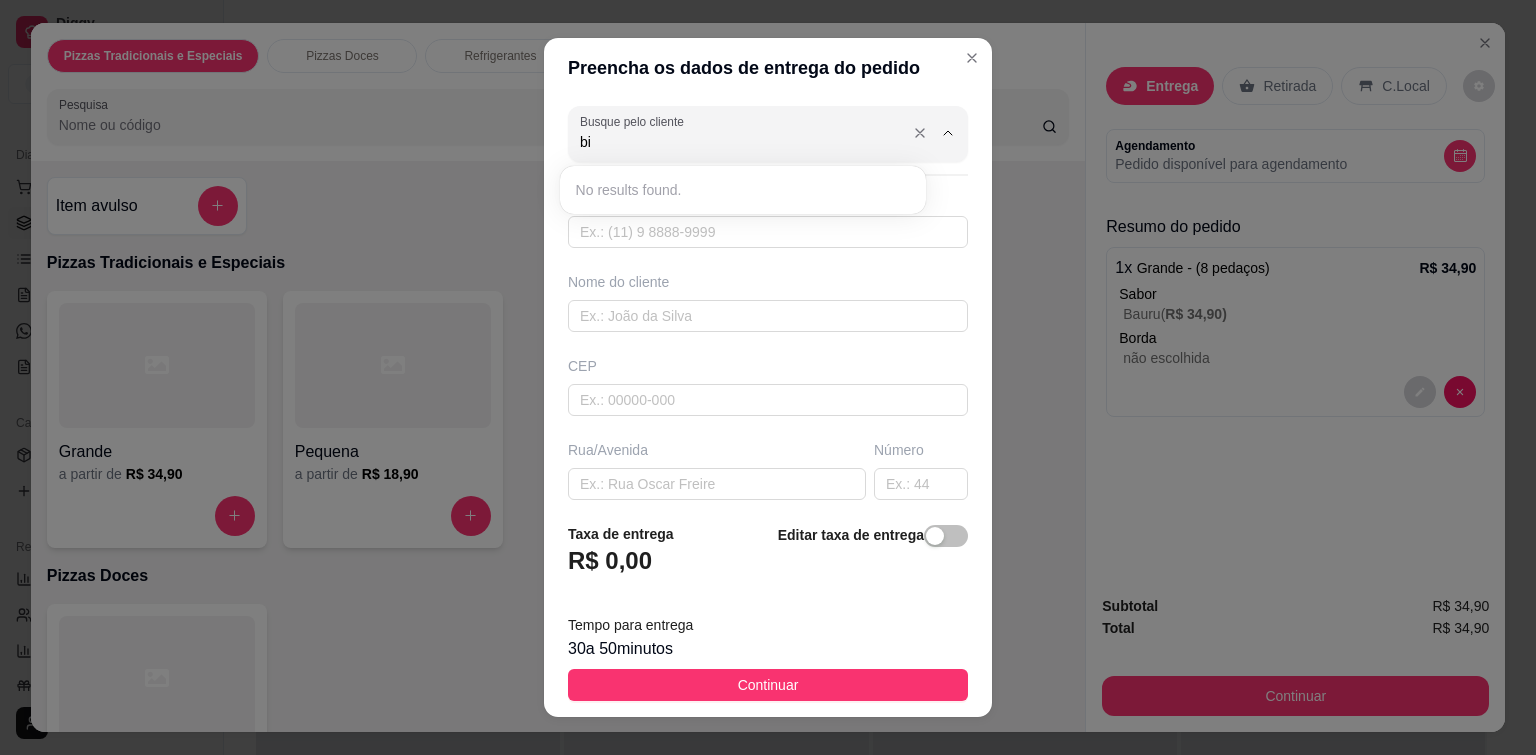 type on "b" 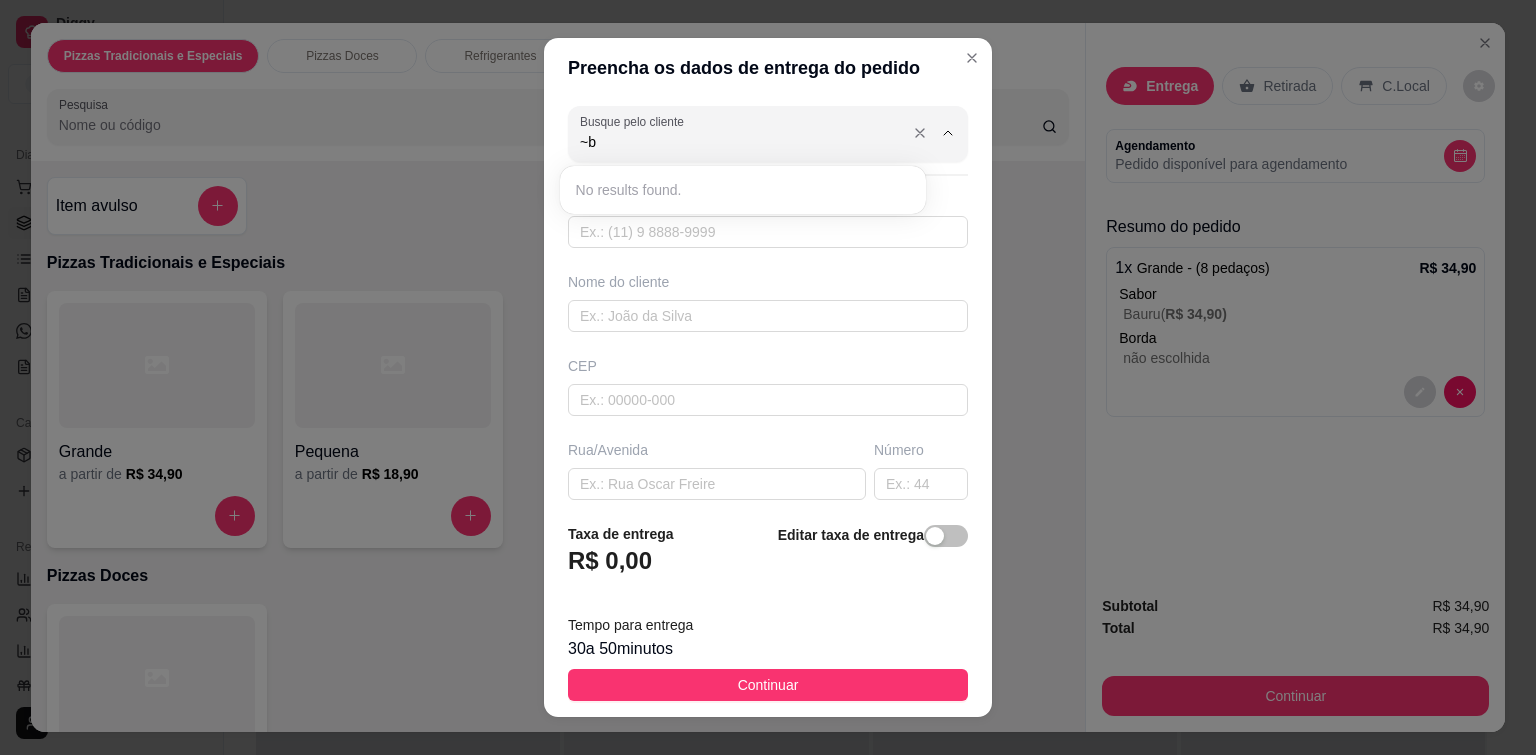 type on "~" 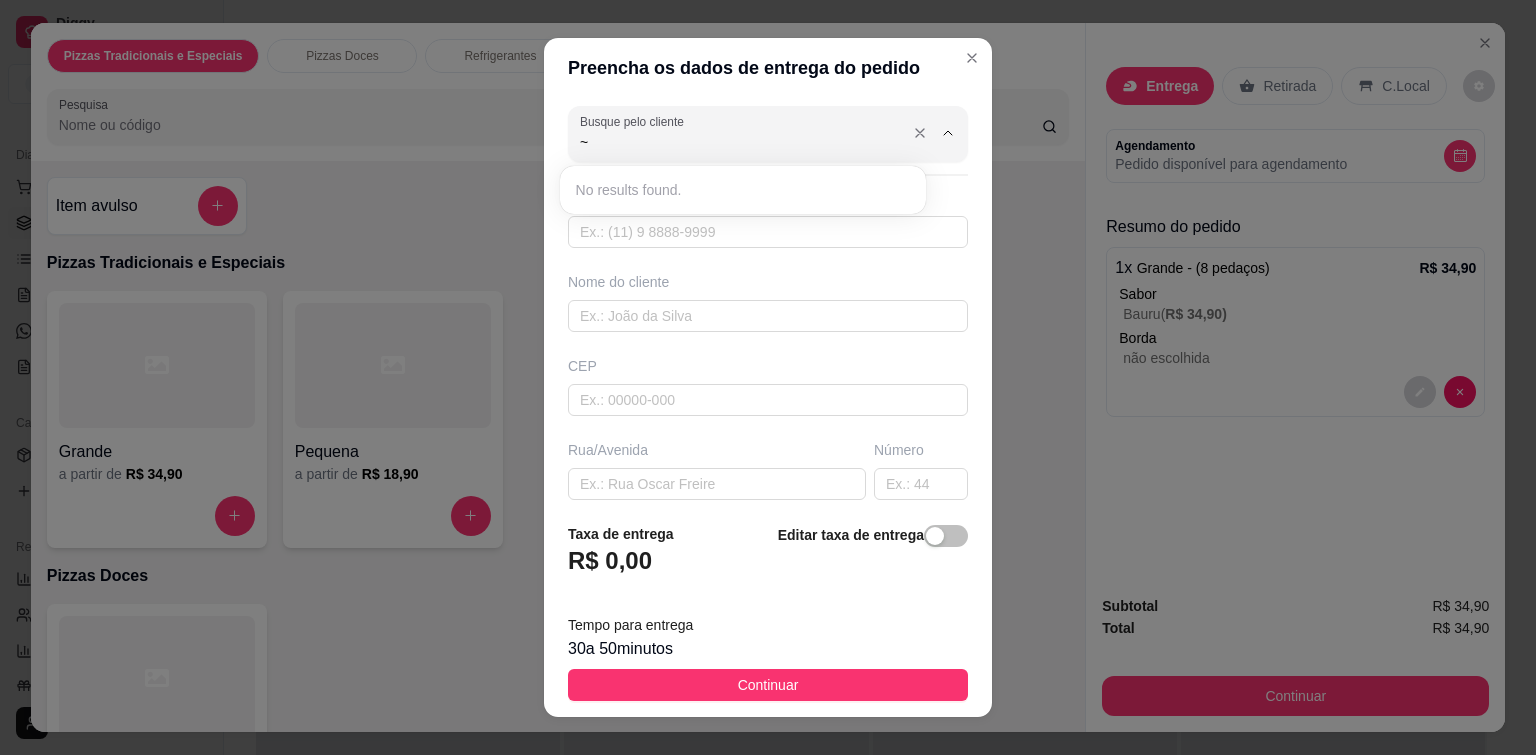 type 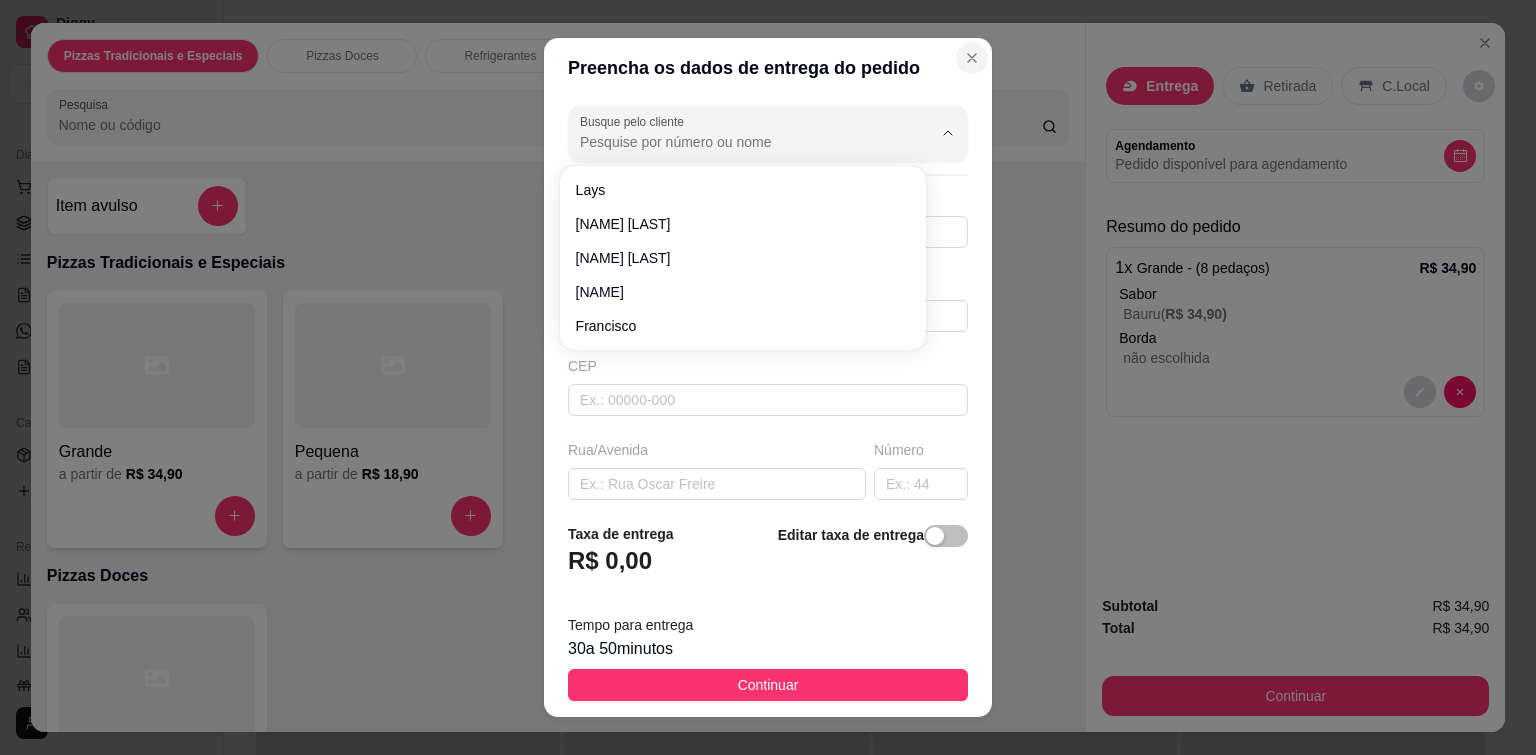 click 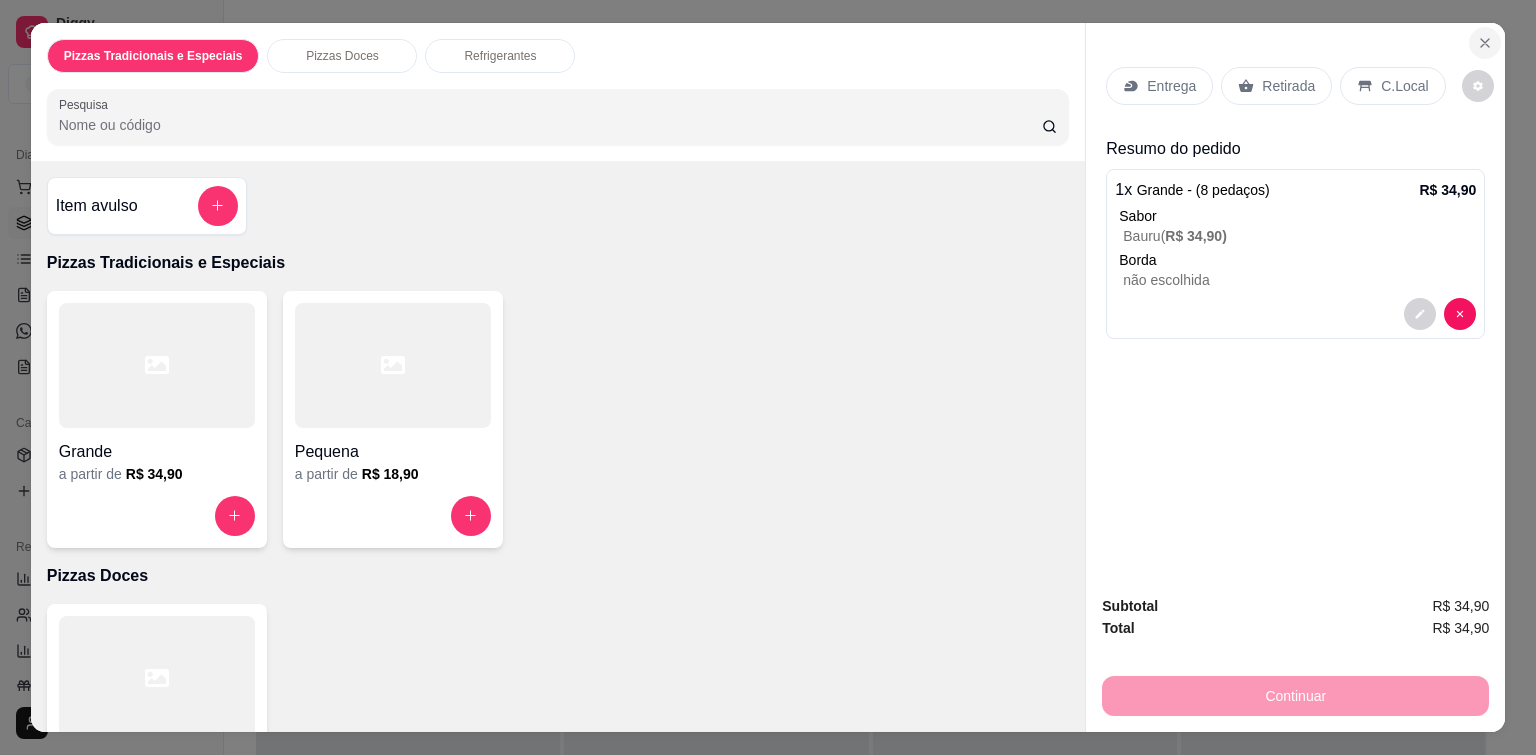 click 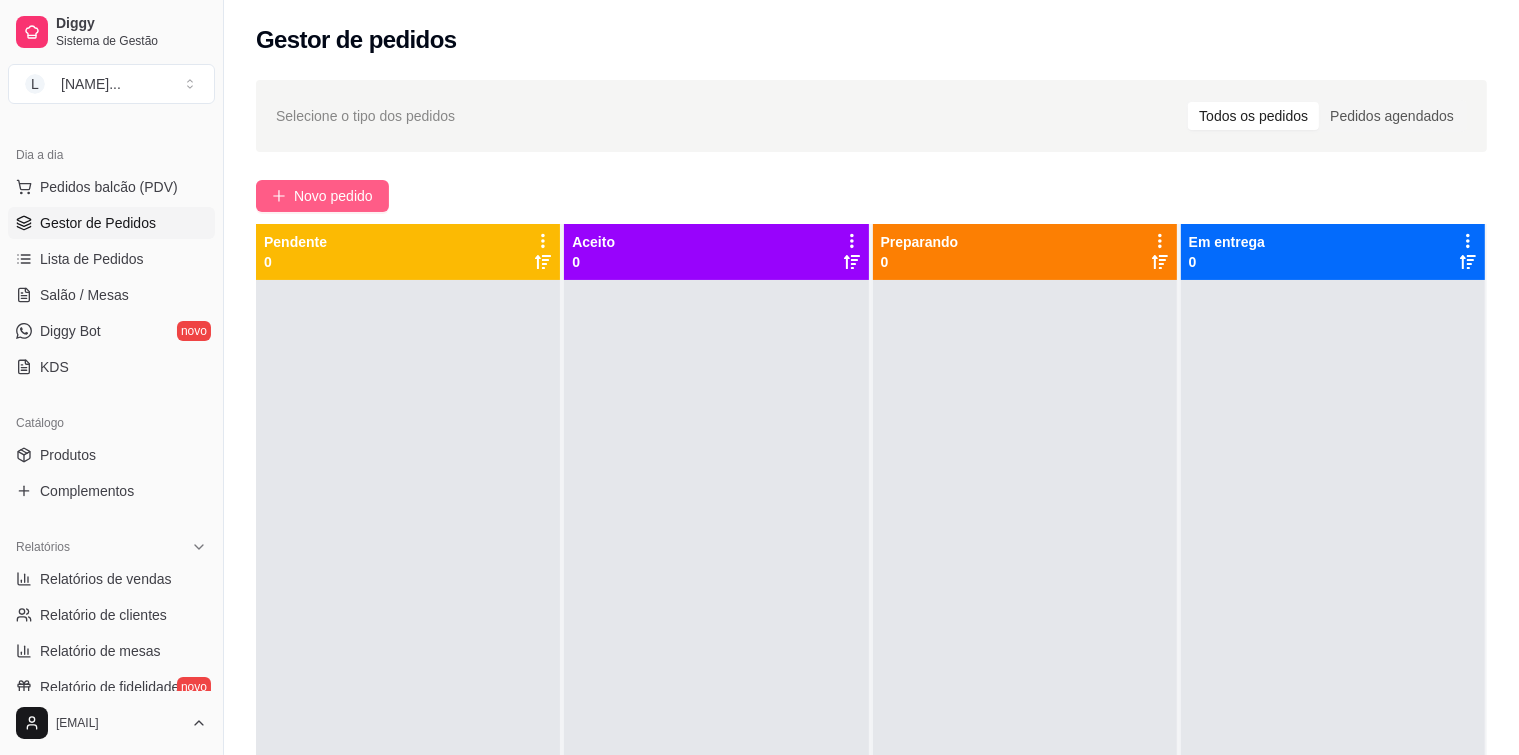 click on "Novo pedido" at bounding box center (333, 196) 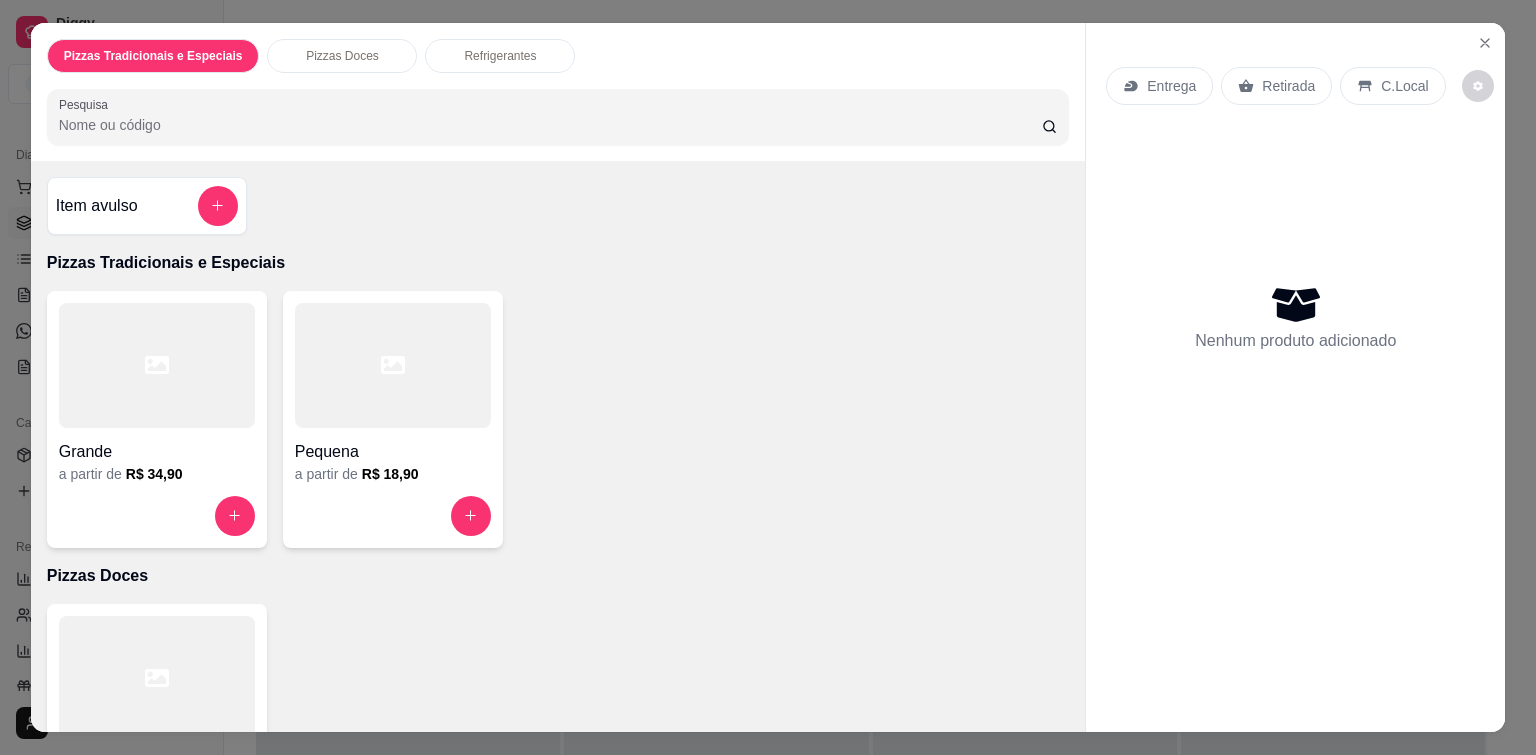 click on "Grande a partir de     R$ 34,90" at bounding box center [157, 419] 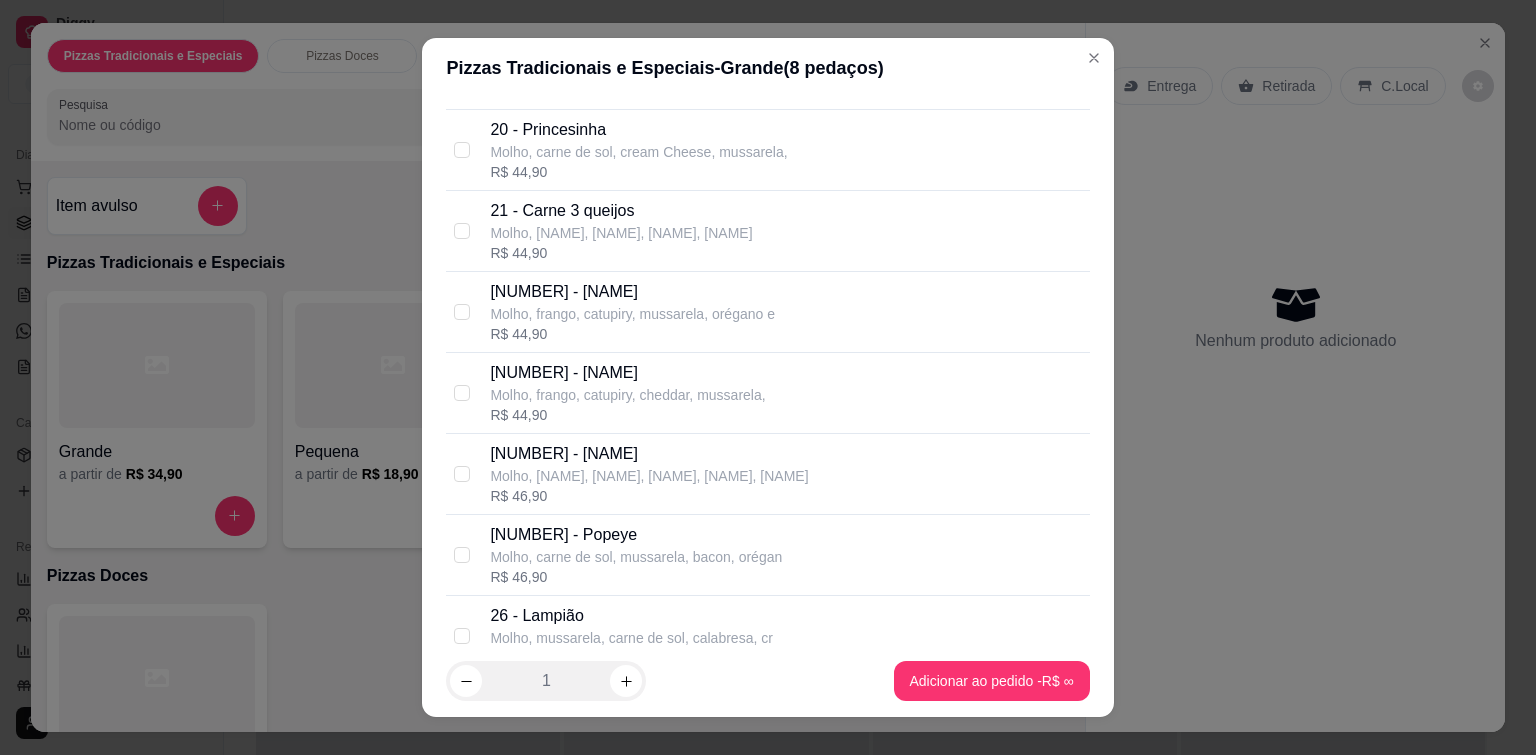 scroll, scrollTop: 1900, scrollLeft: 0, axis: vertical 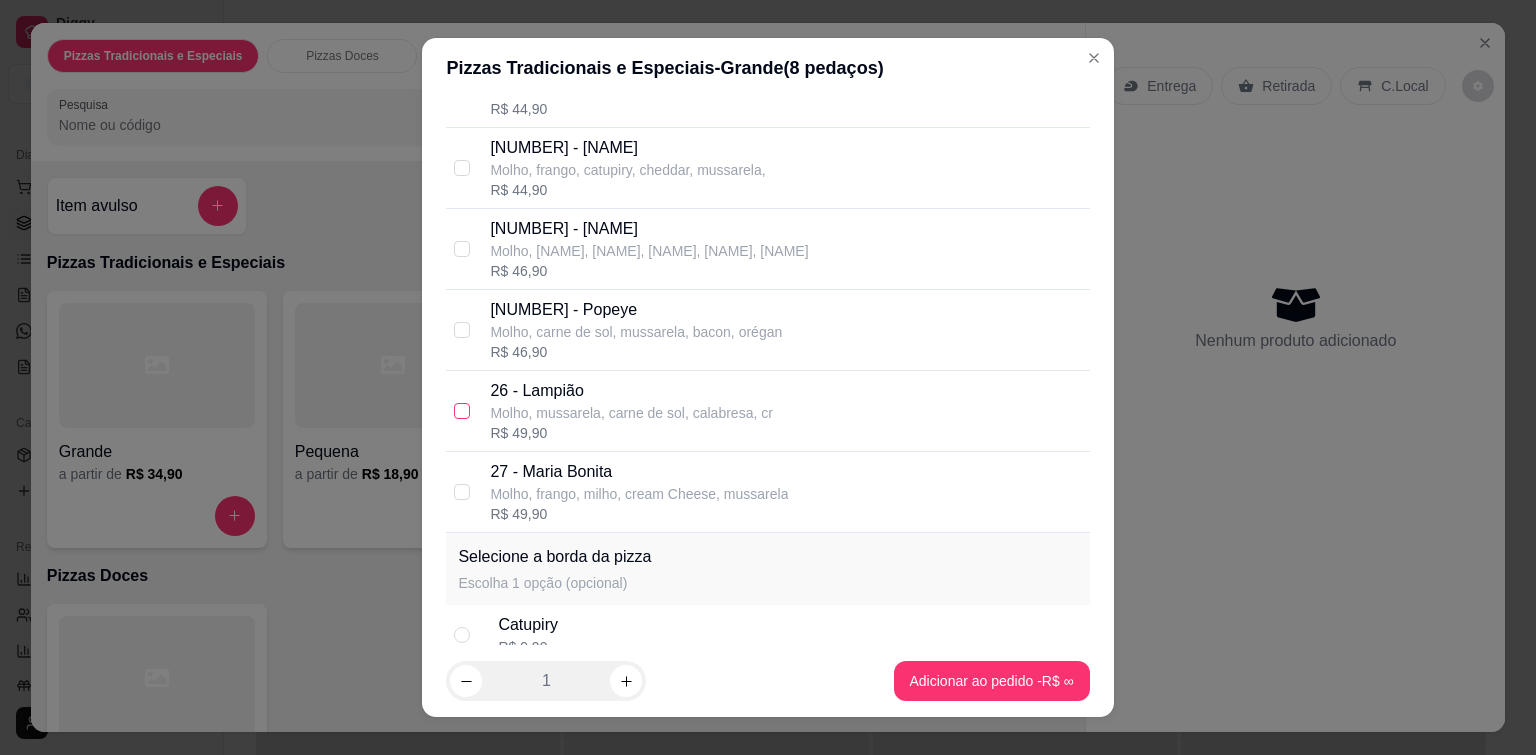 click at bounding box center [462, 411] 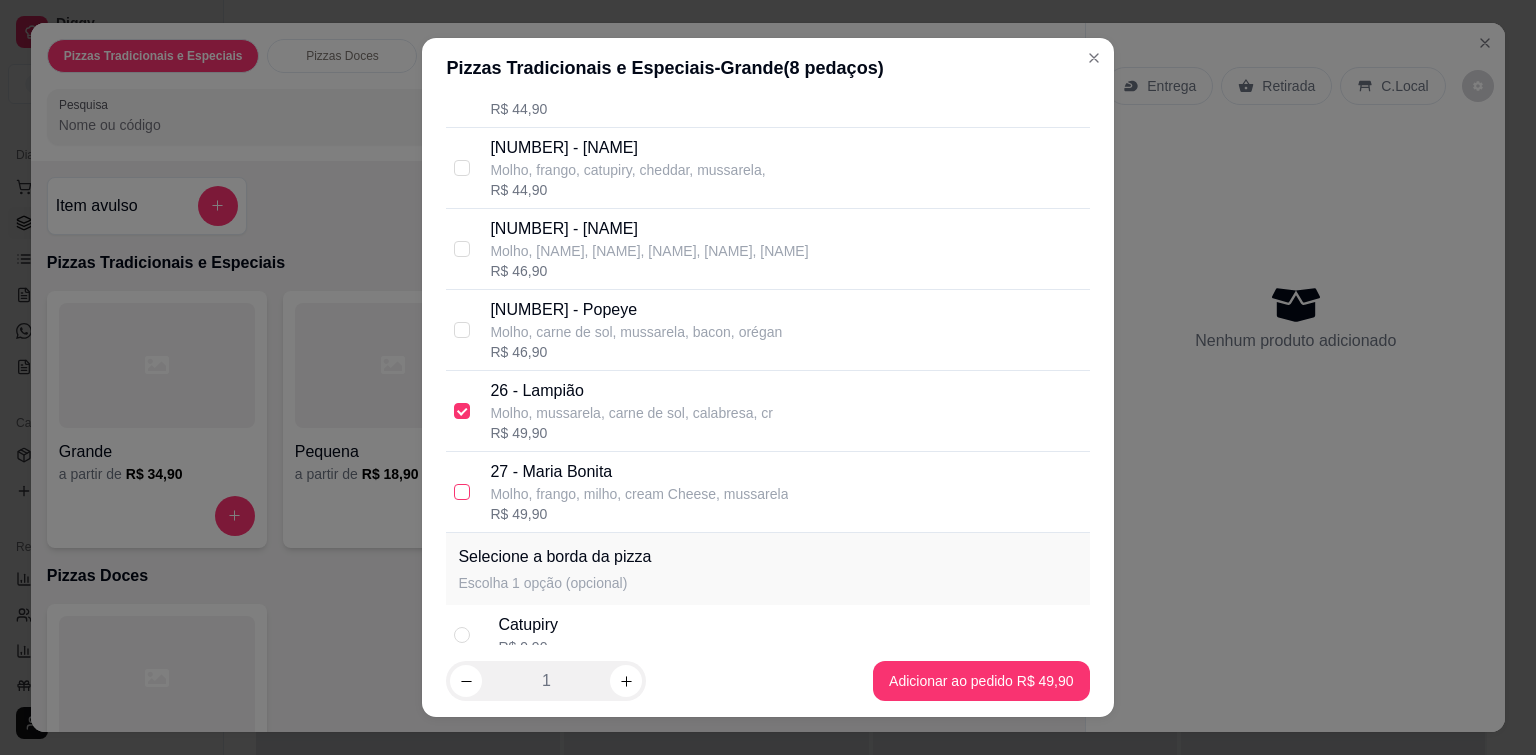 click at bounding box center (462, 492) 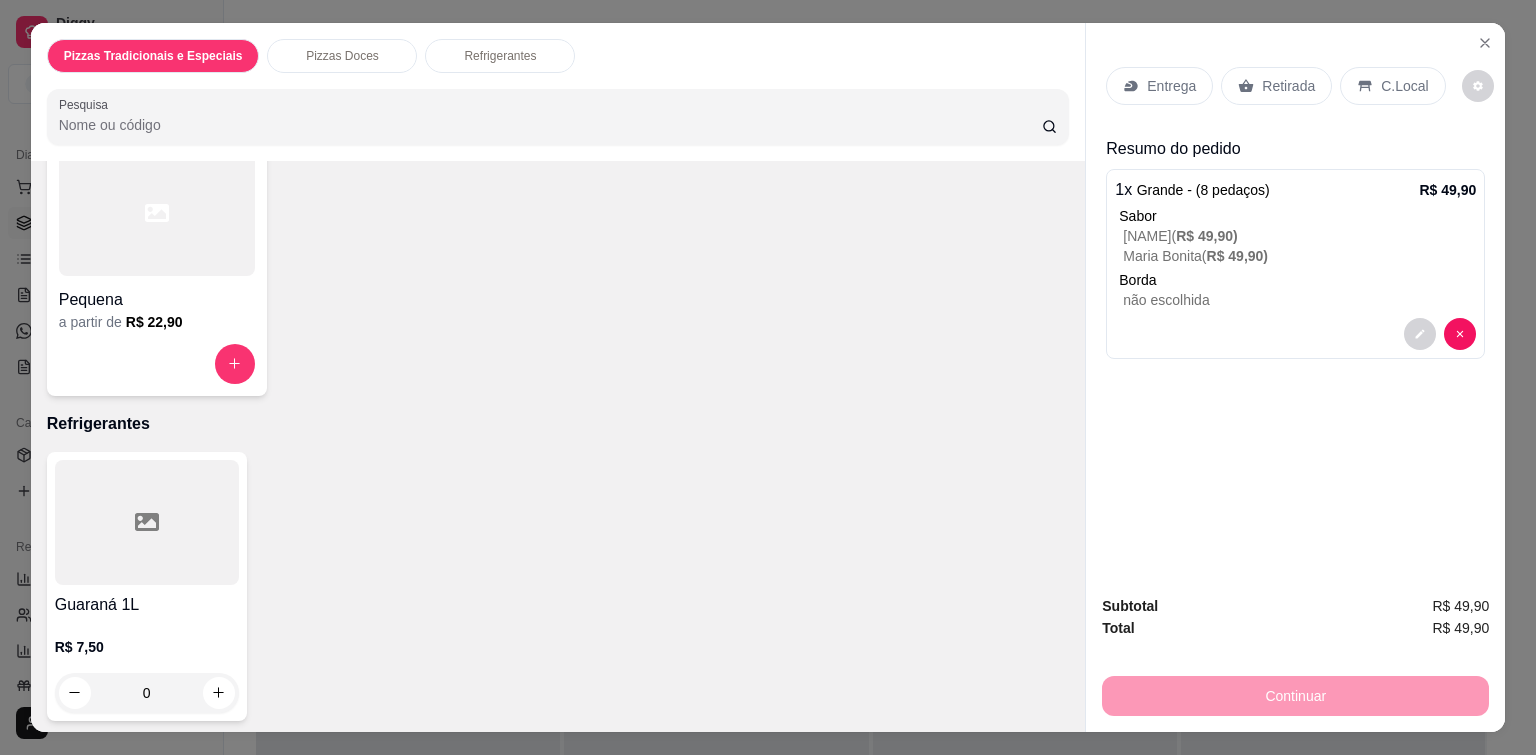 scroll, scrollTop: 468, scrollLeft: 0, axis: vertical 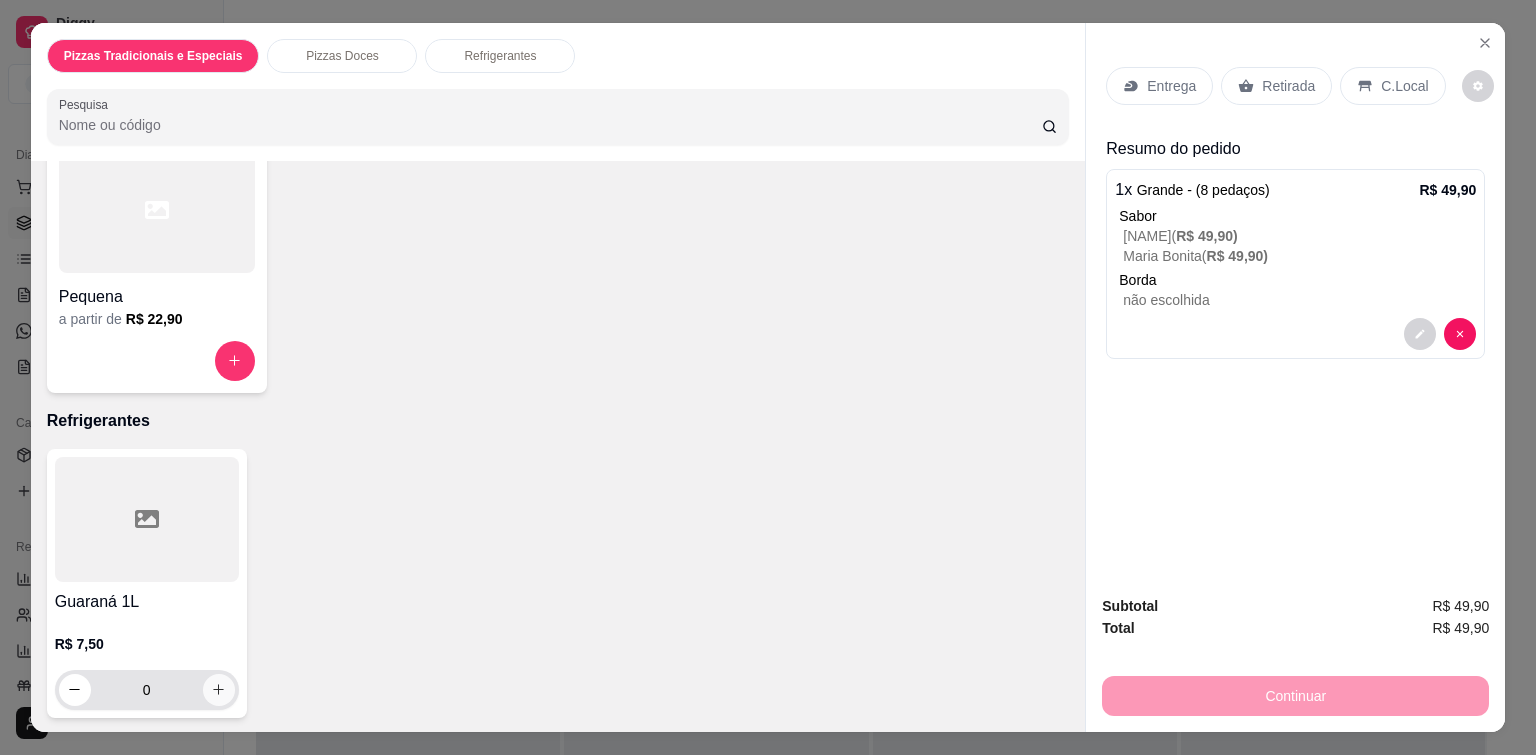click at bounding box center (219, 690) 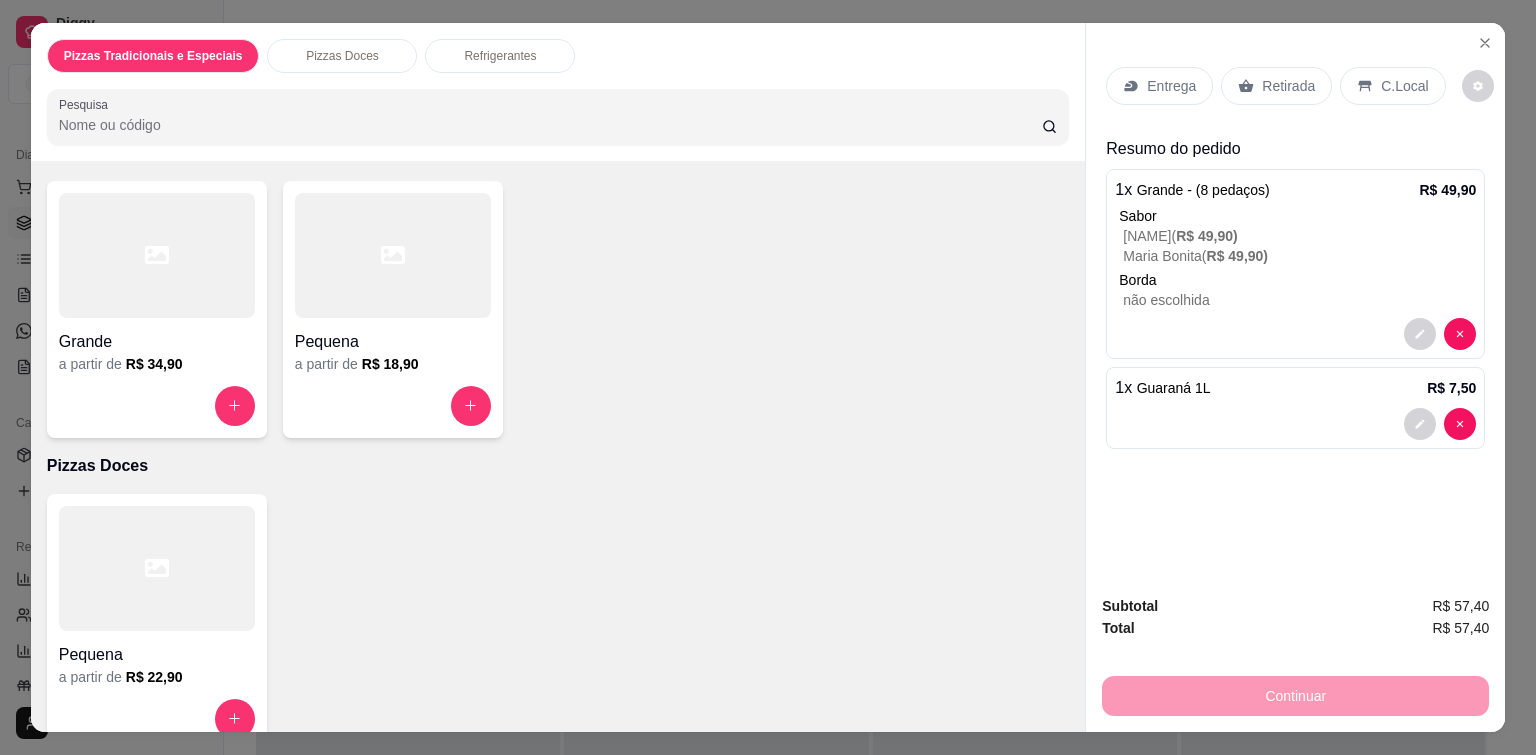 scroll, scrollTop: 68, scrollLeft: 0, axis: vertical 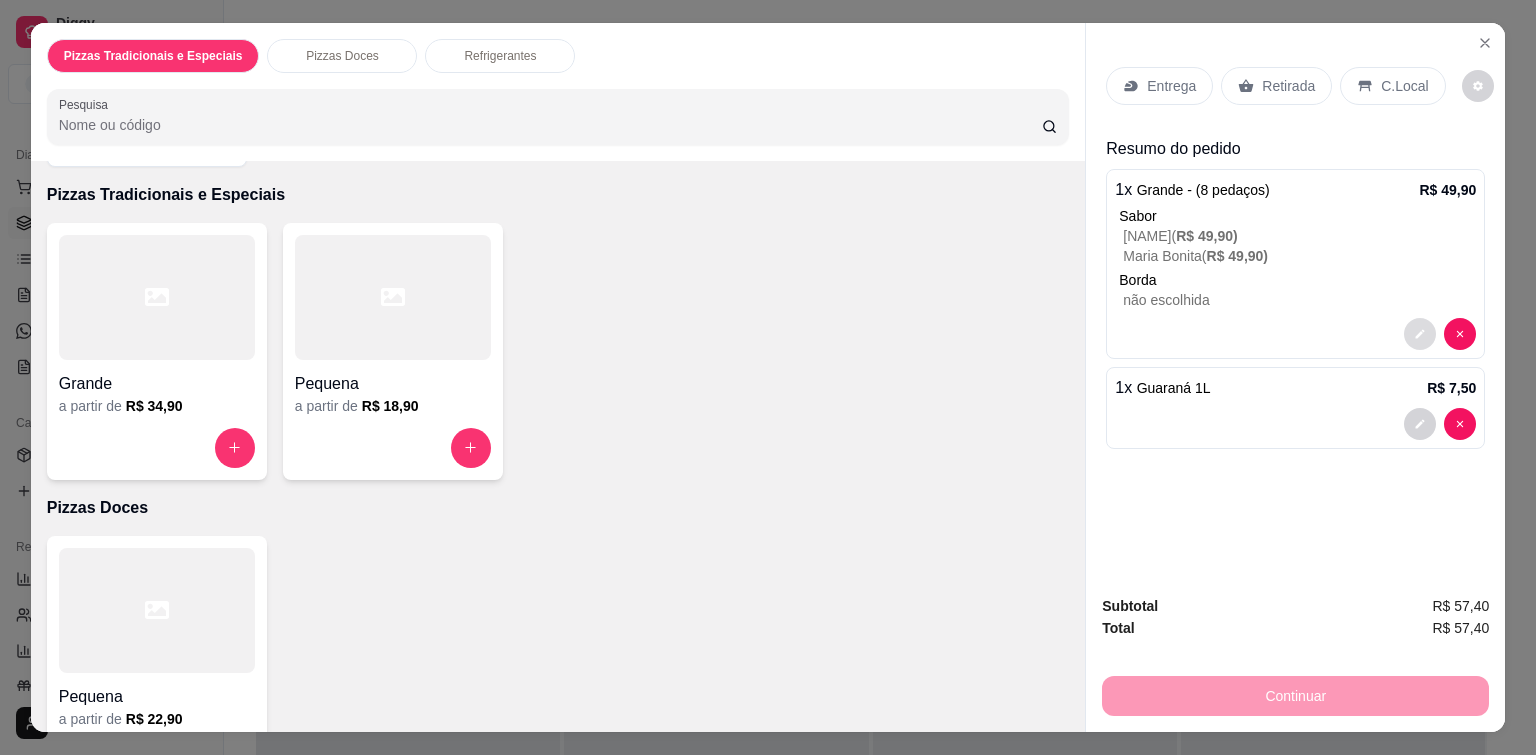 click 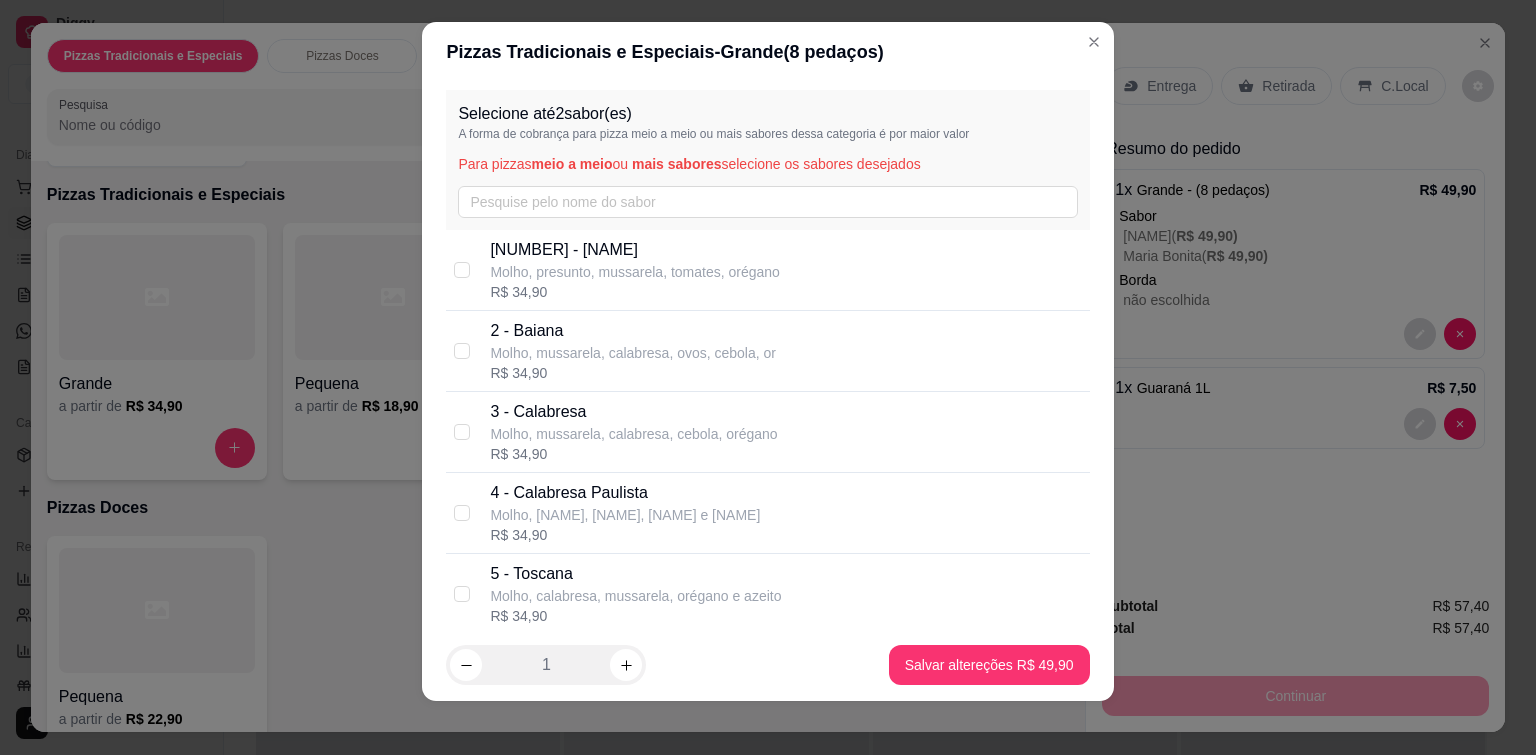 scroll, scrollTop: 26, scrollLeft: 0, axis: vertical 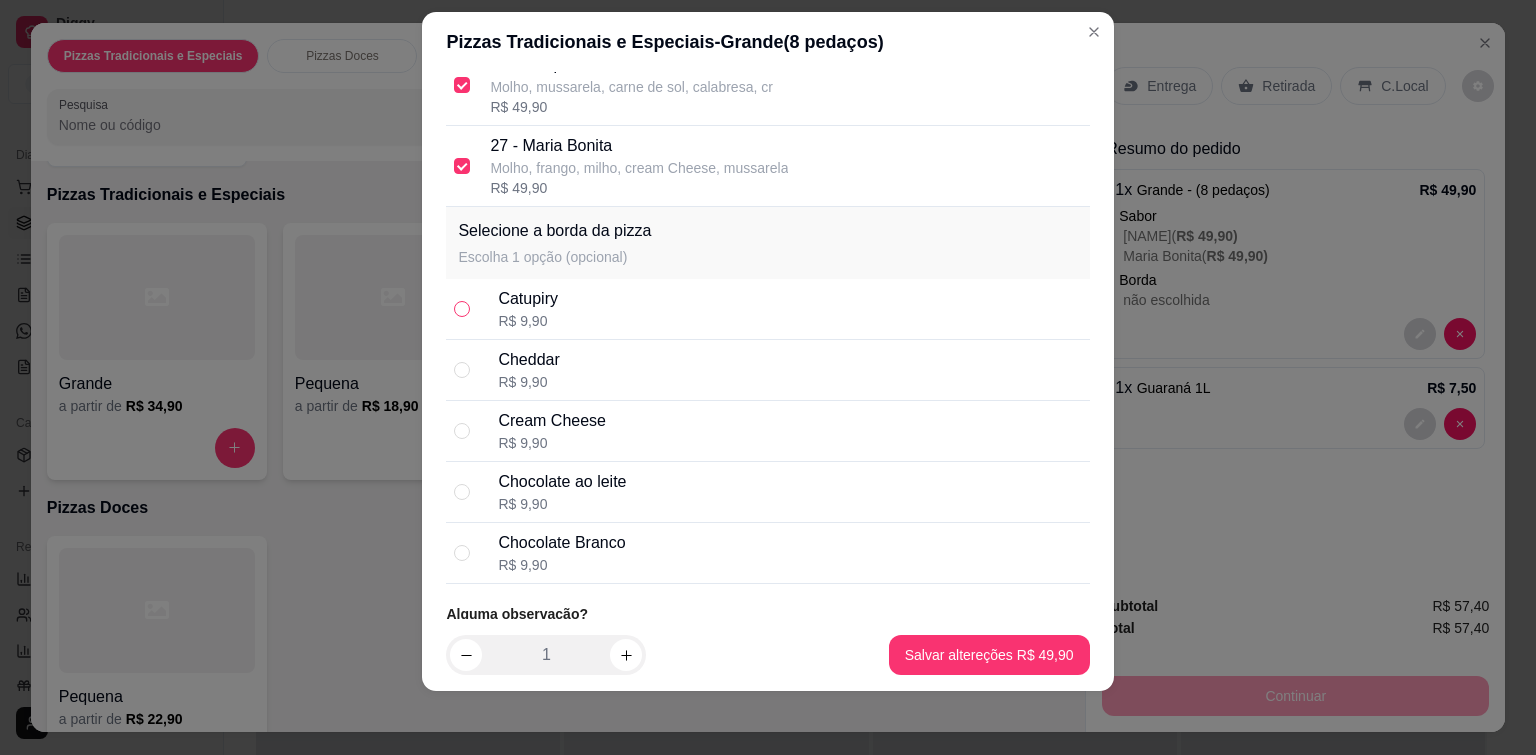 click at bounding box center [462, 309] 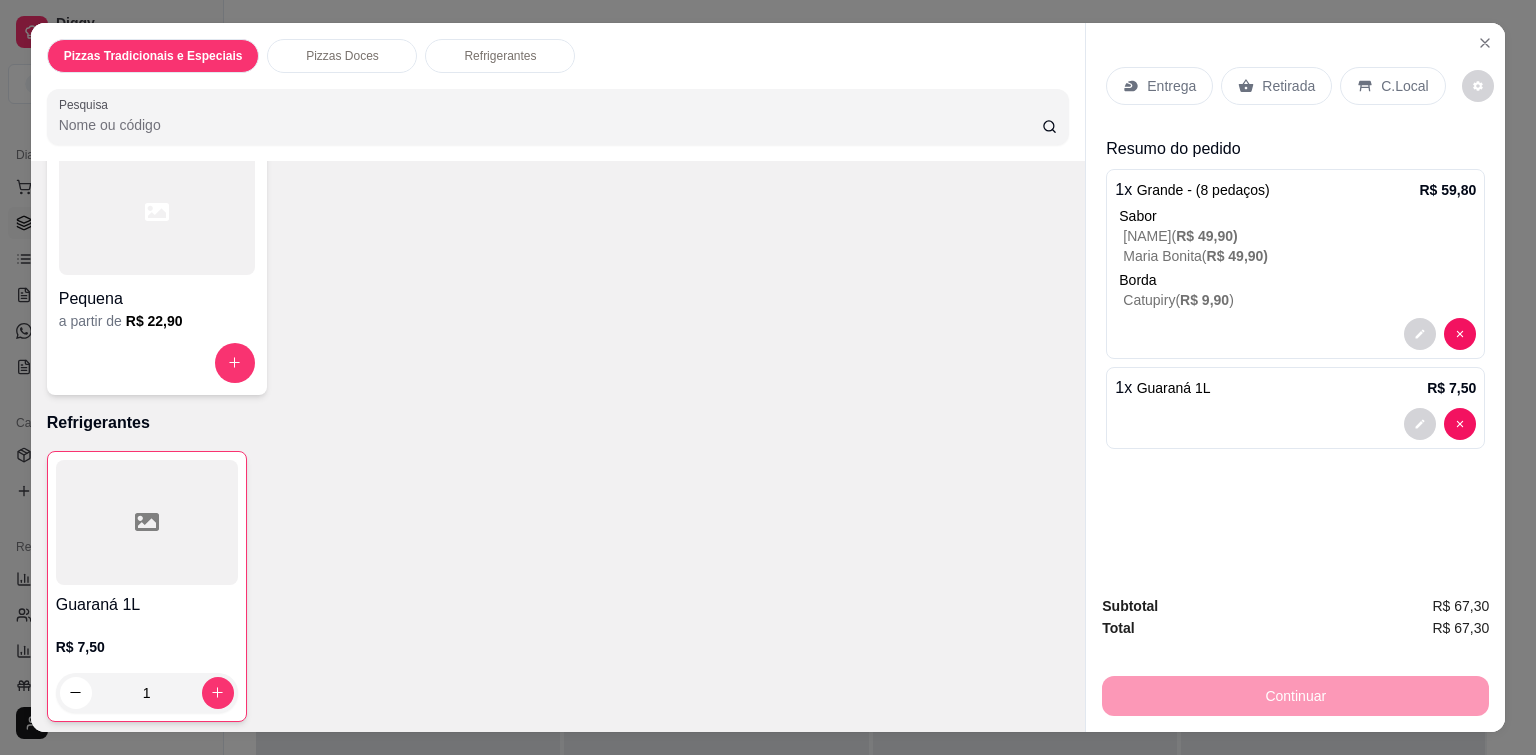 scroll, scrollTop: 470, scrollLeft: 0, axis: vertical 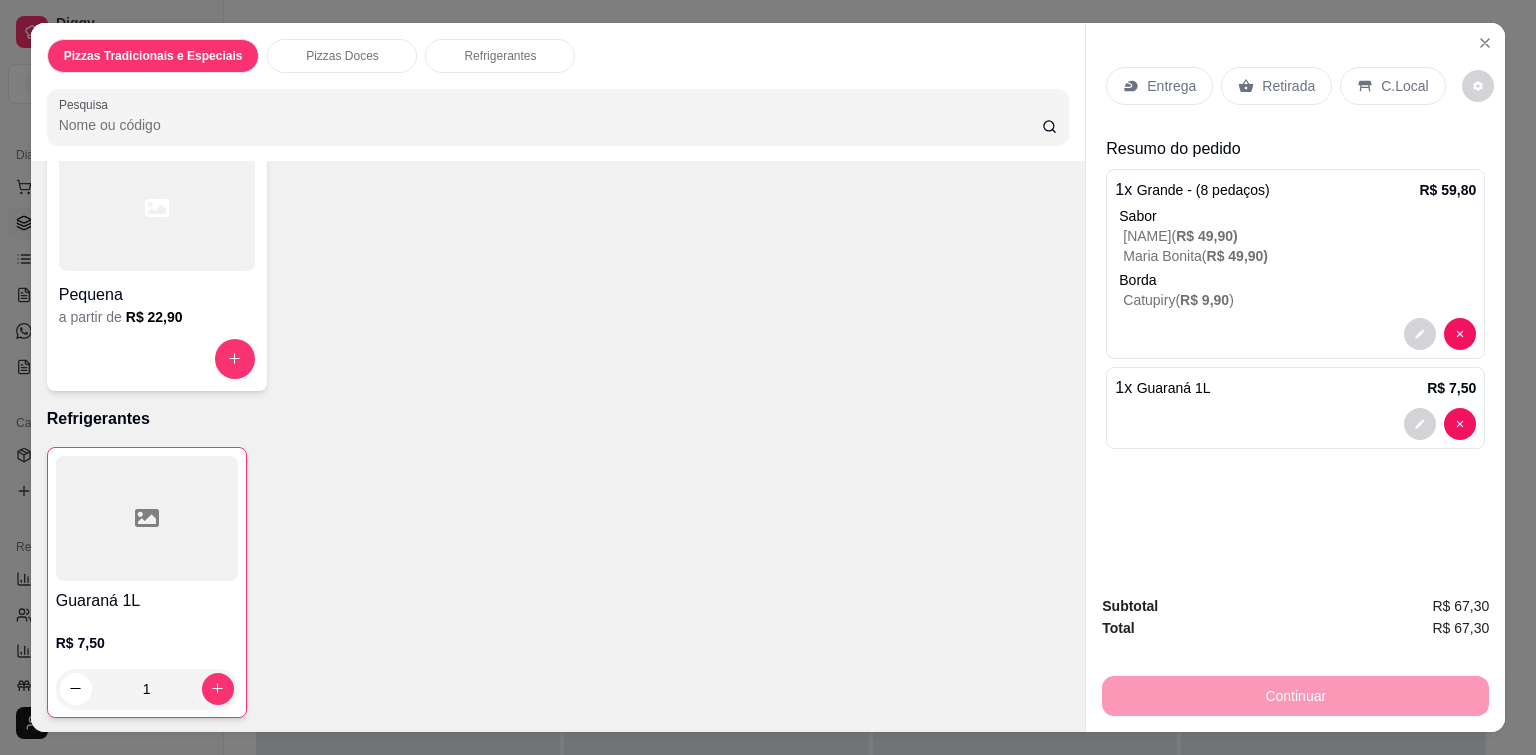 click on "Entrega" at bounding box center [1159, 86] 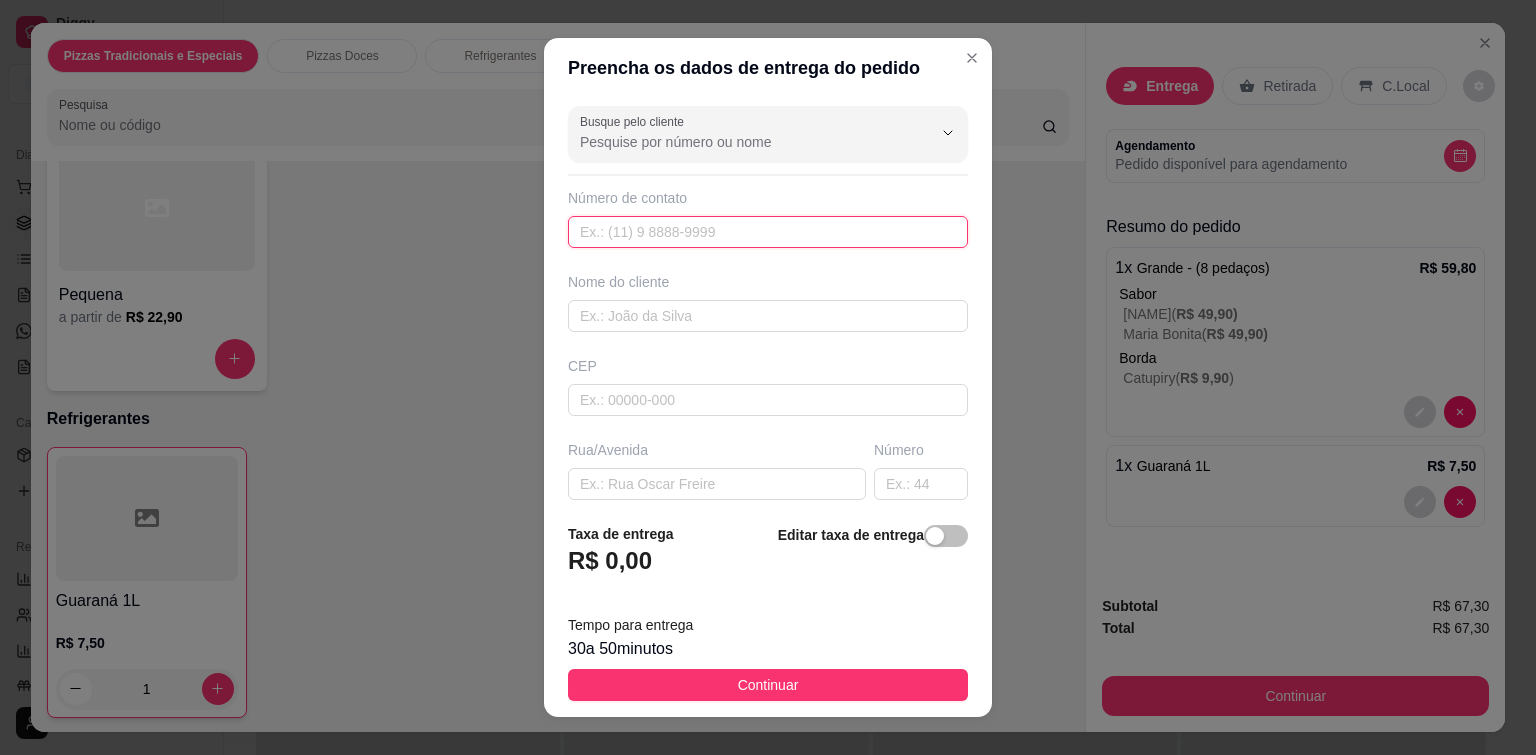click at bounding box center (768, 232) 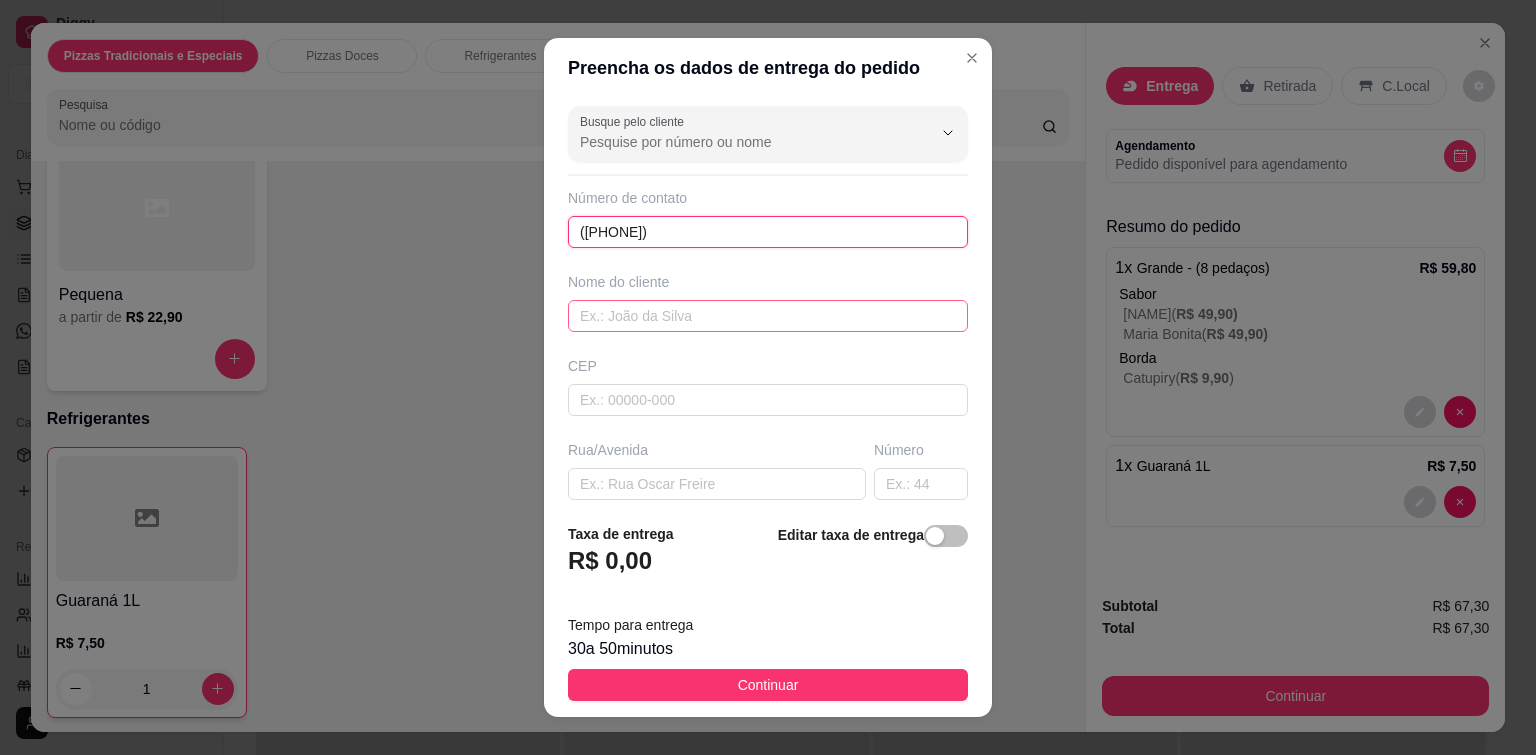 type on "([PHONE])" 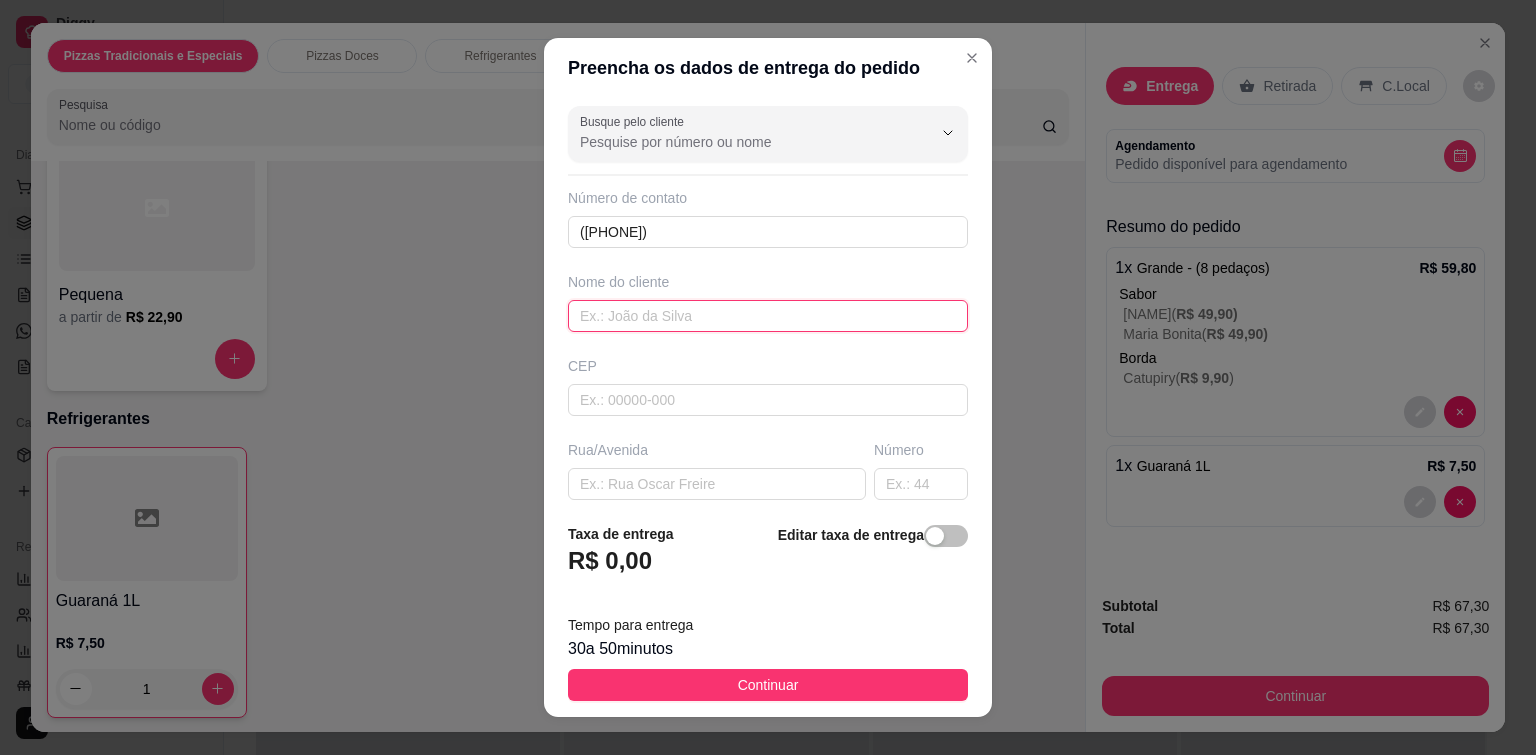 click at bounding box center (768, 316) 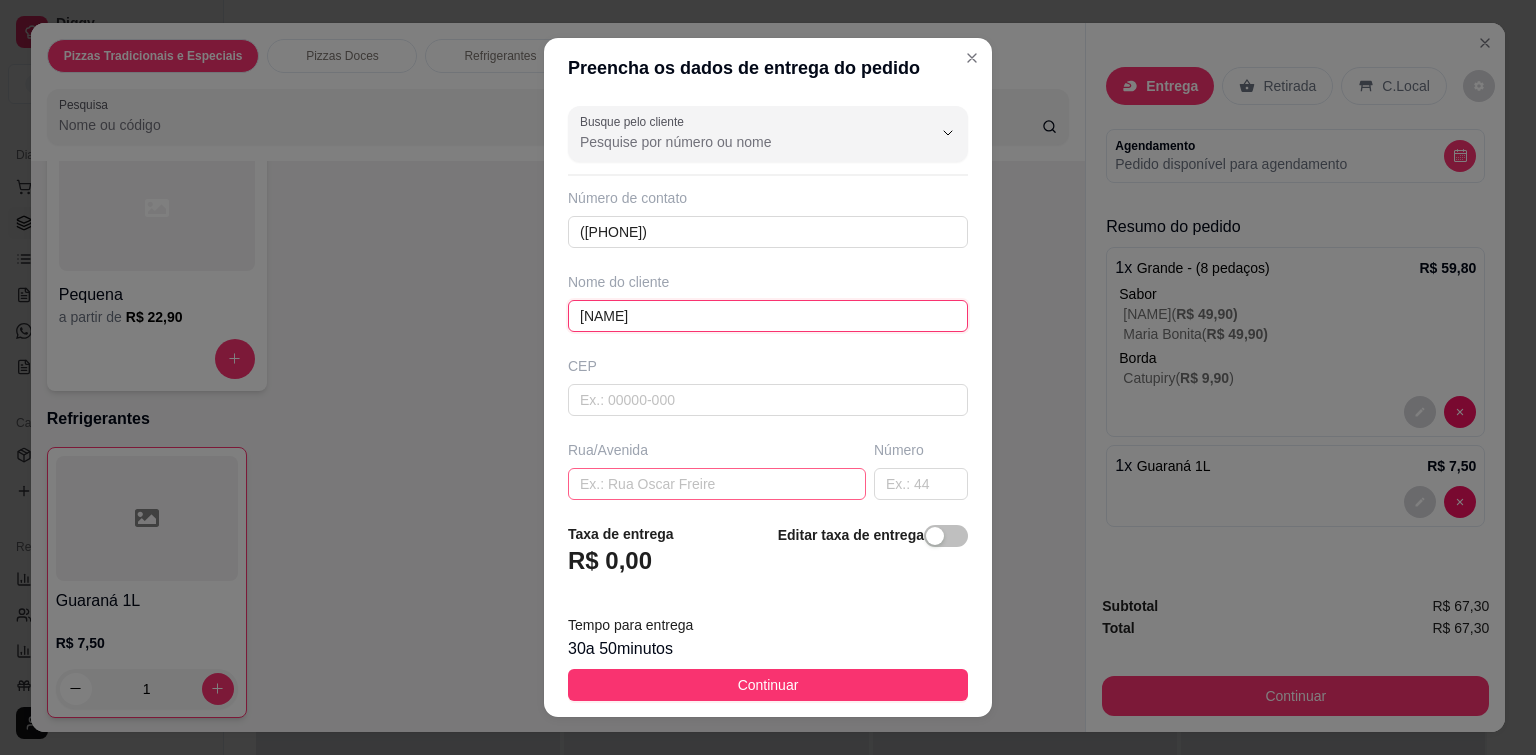 type on "[NAME]" 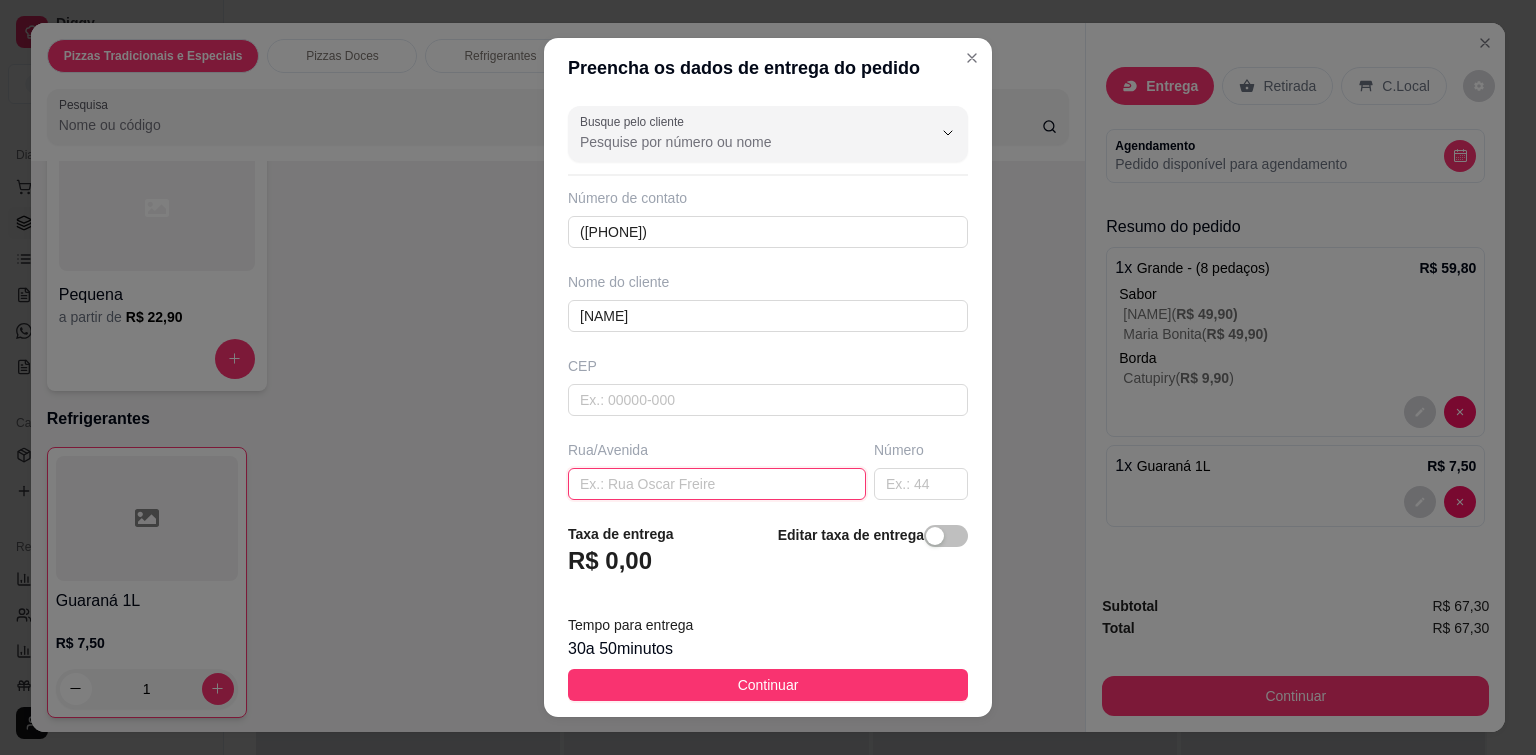 click at bounding box center [717, 484] 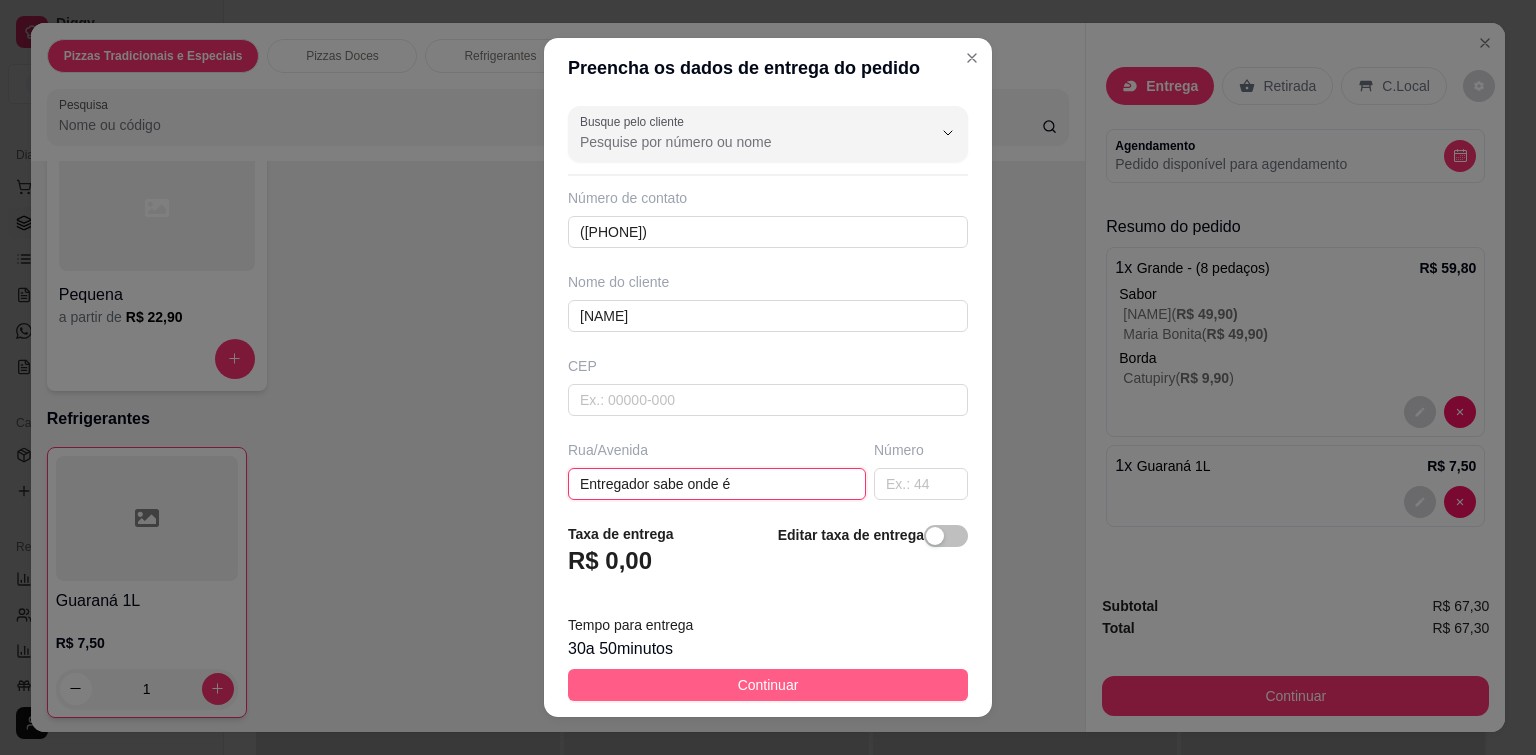 type on "Entregador sabe onde é" 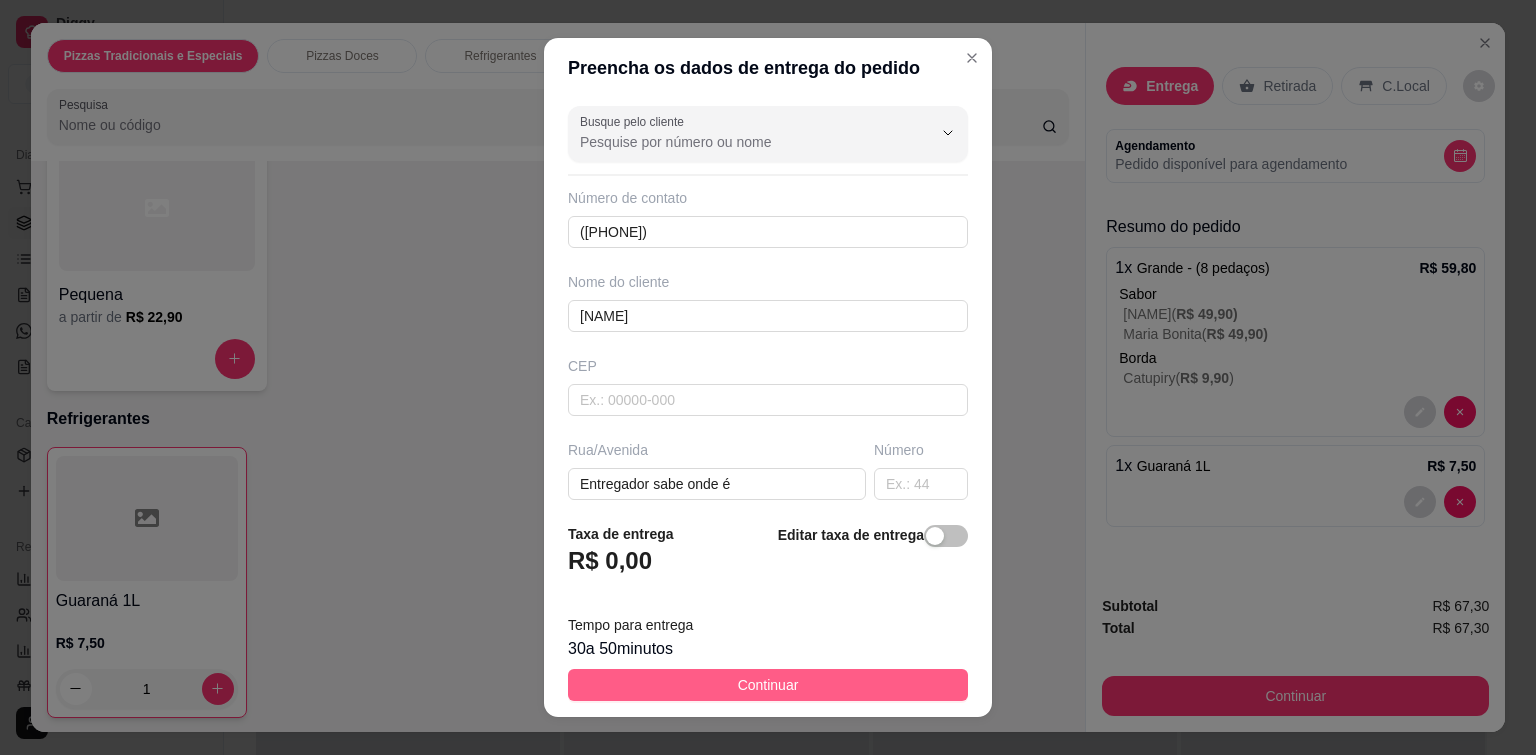 click on "Continuar" at bounding box center [768, 685] 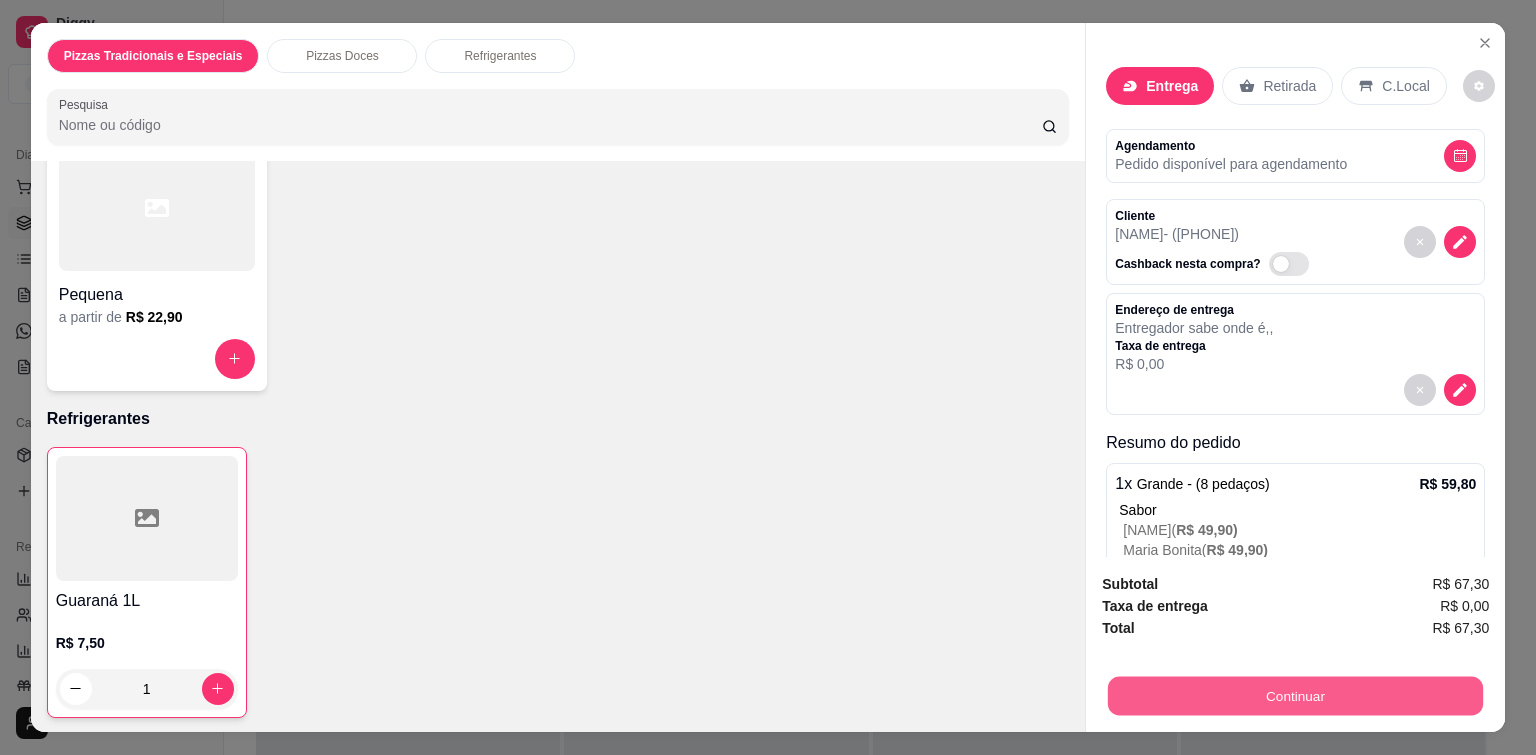 click on "Continuar" at bounding box center [1295, 696] 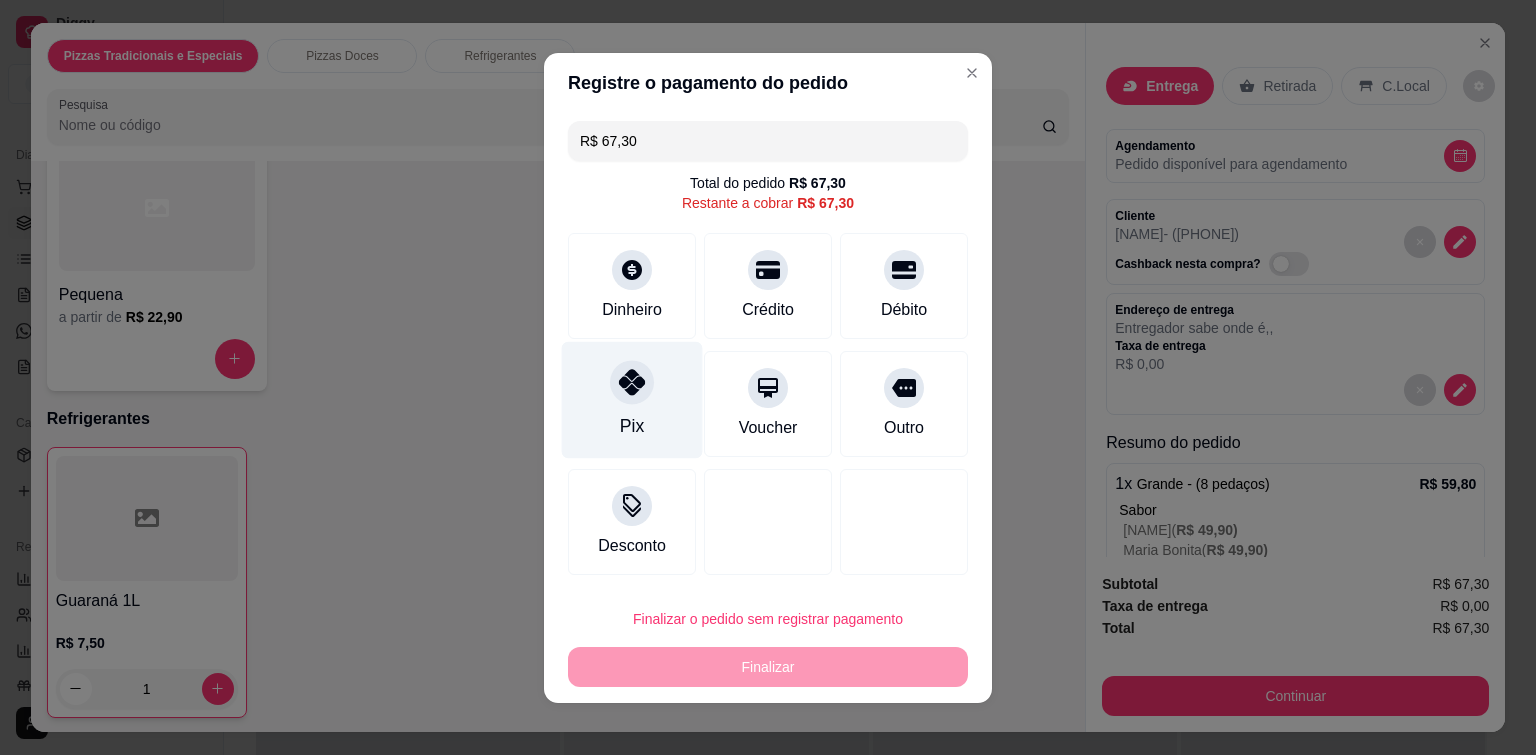 click at bounding box center [632, 382] 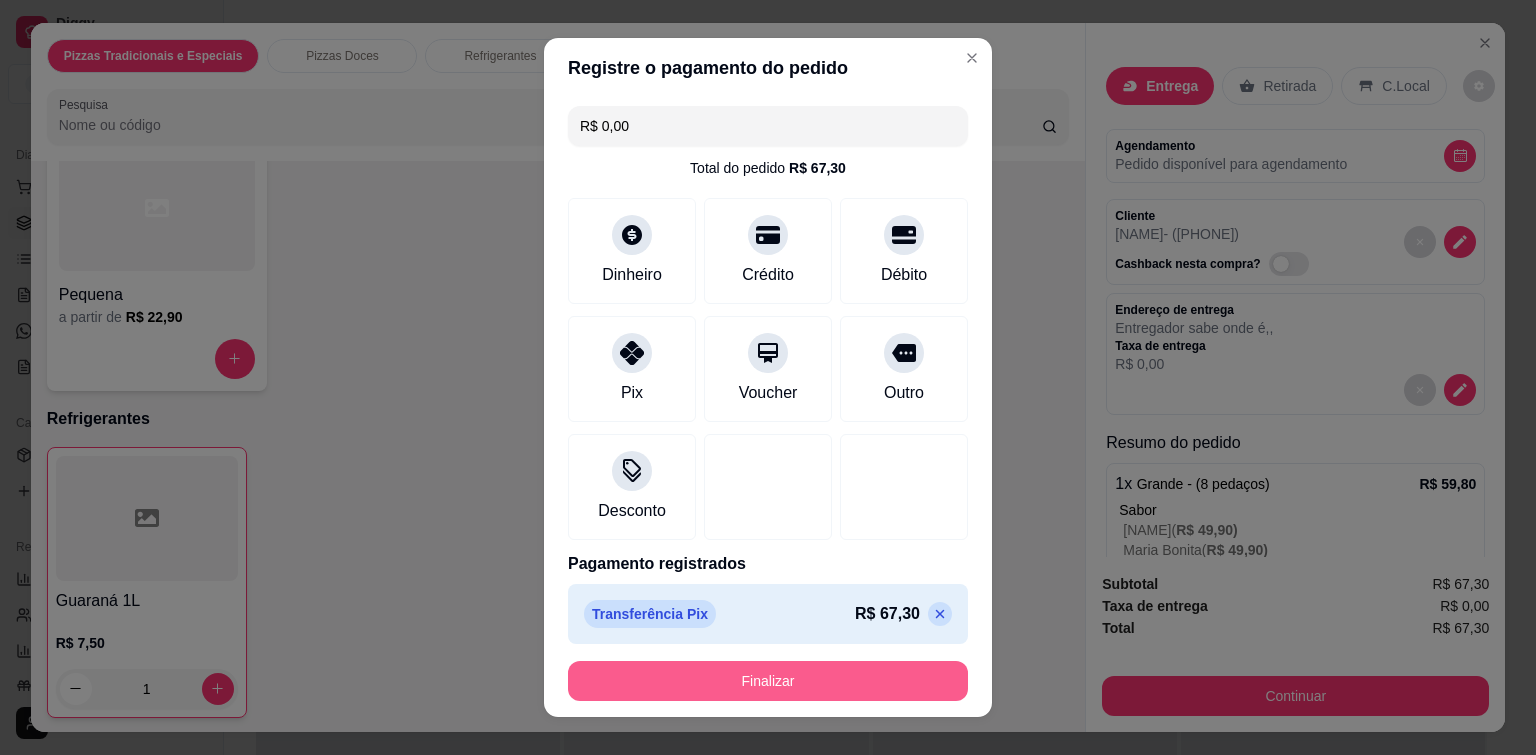 click on "Finalizar" at bounding box center [768, 681] 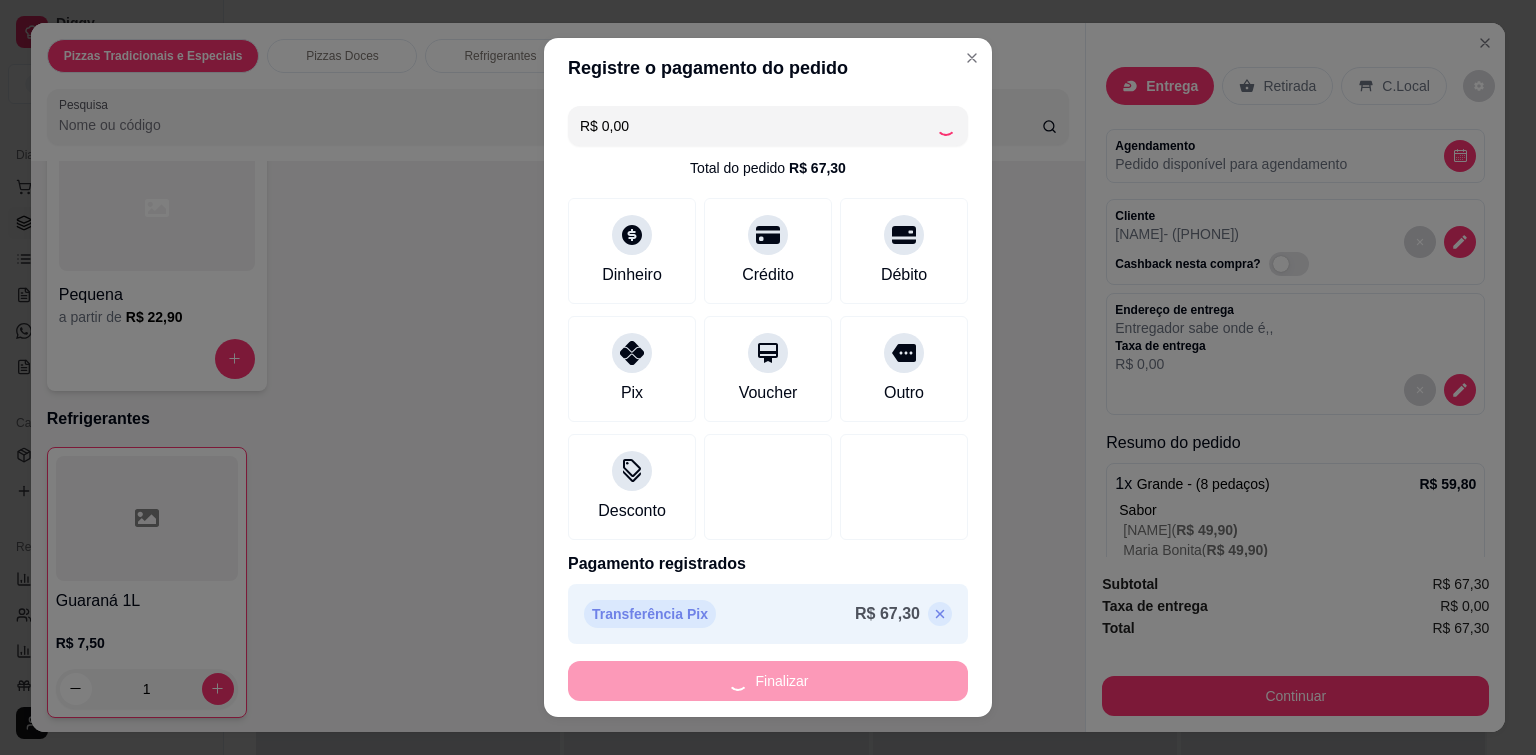 type on "0" 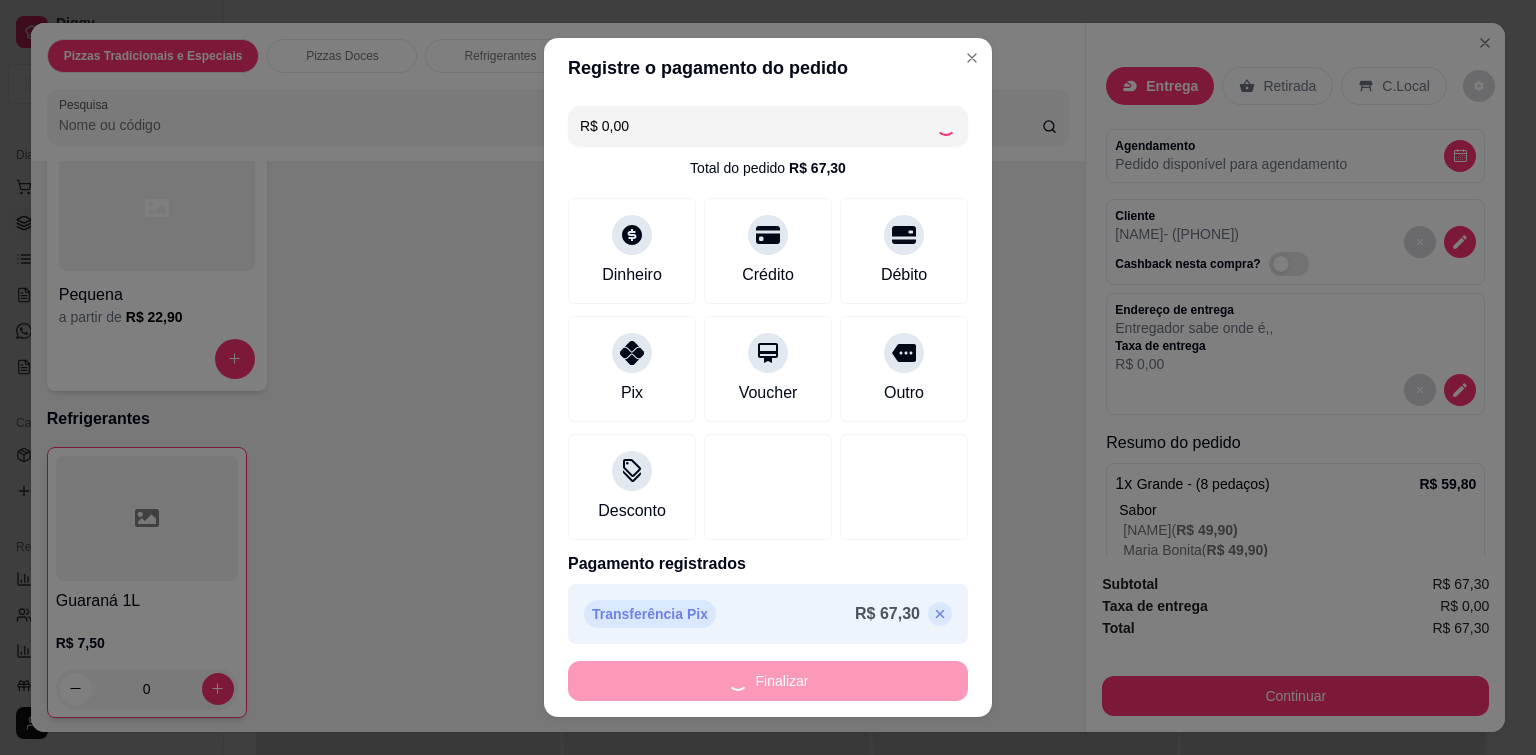 type on "-R$ 67,30" 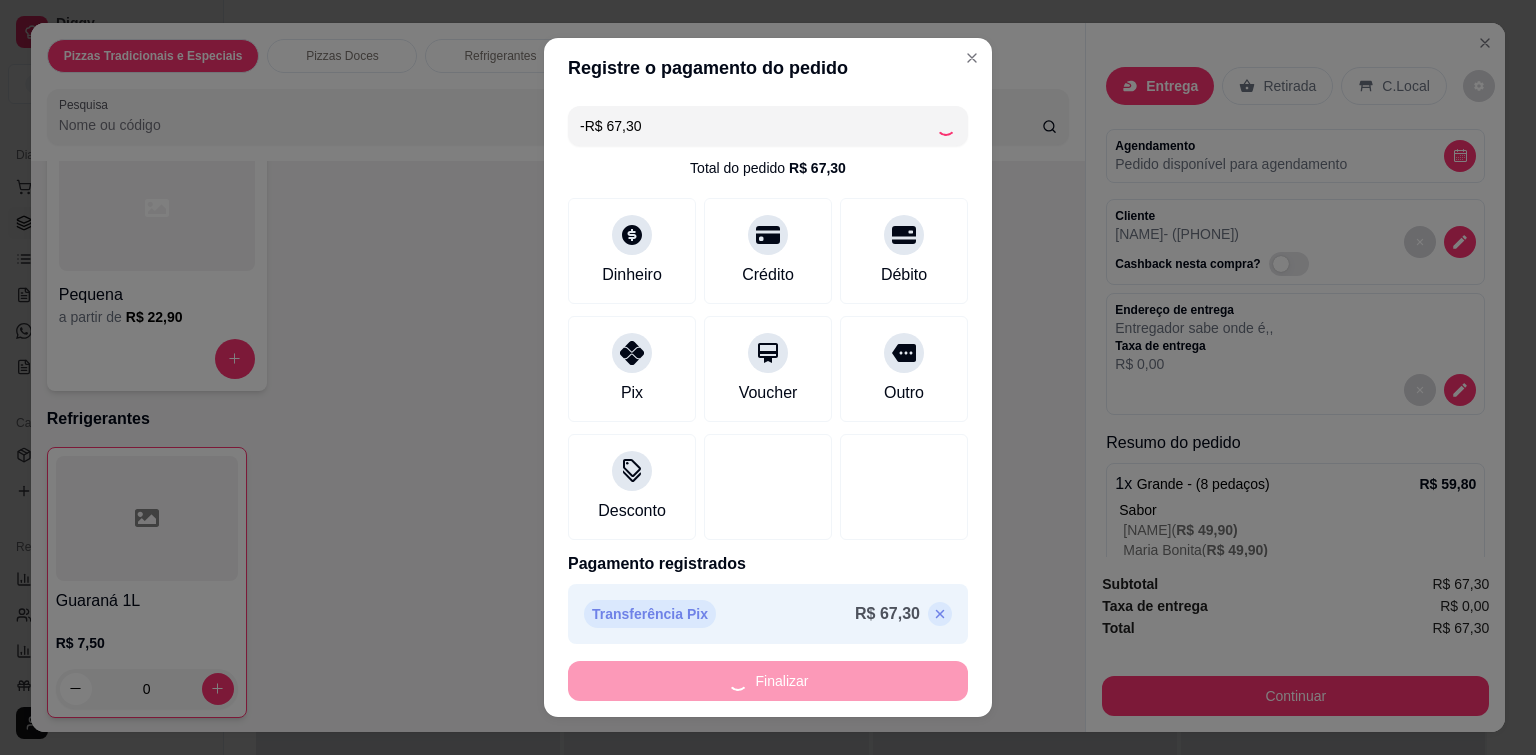 scroll, scrollTop: 468, scrollLeft: 0, axis: vertical 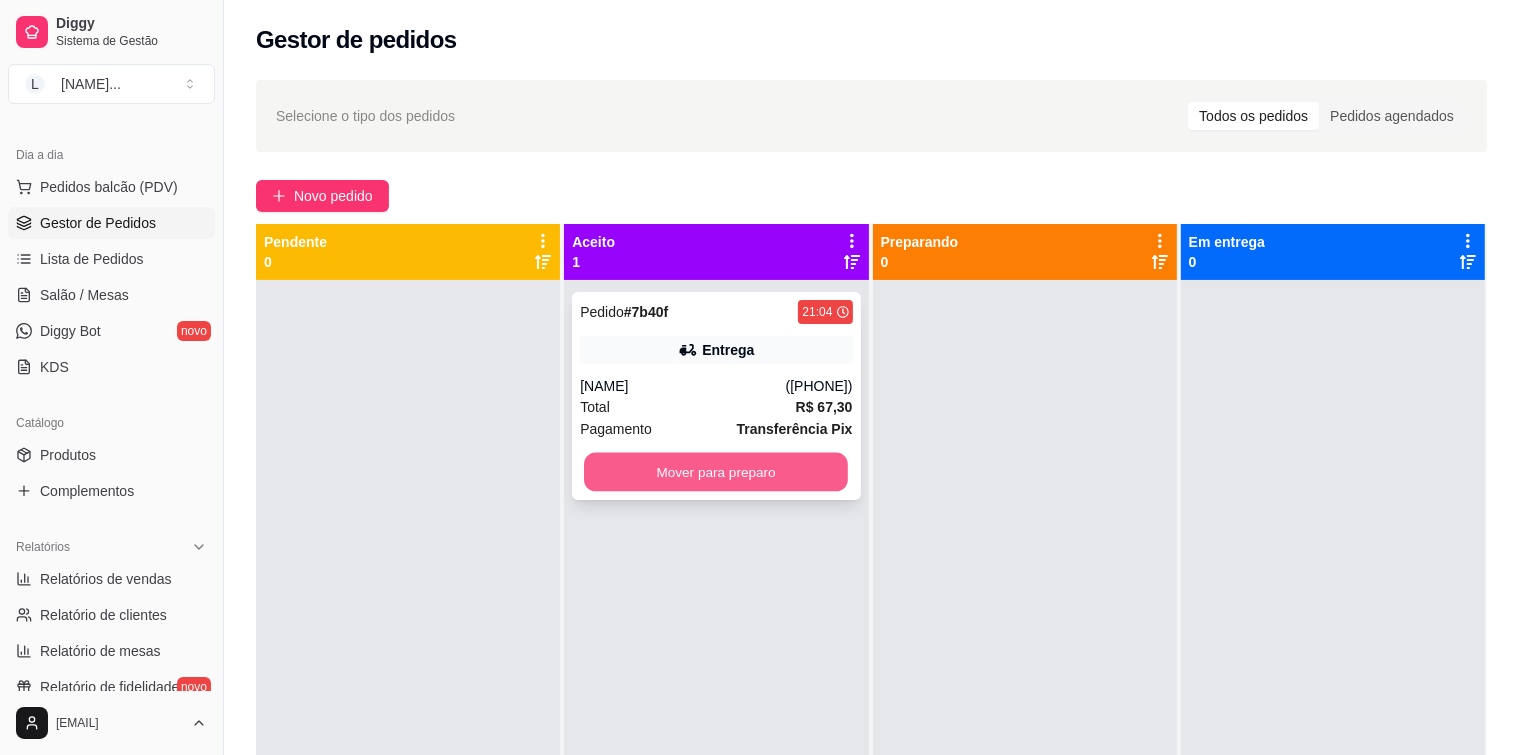 click on "Mover para preparo" at bounding box center (716, 472) 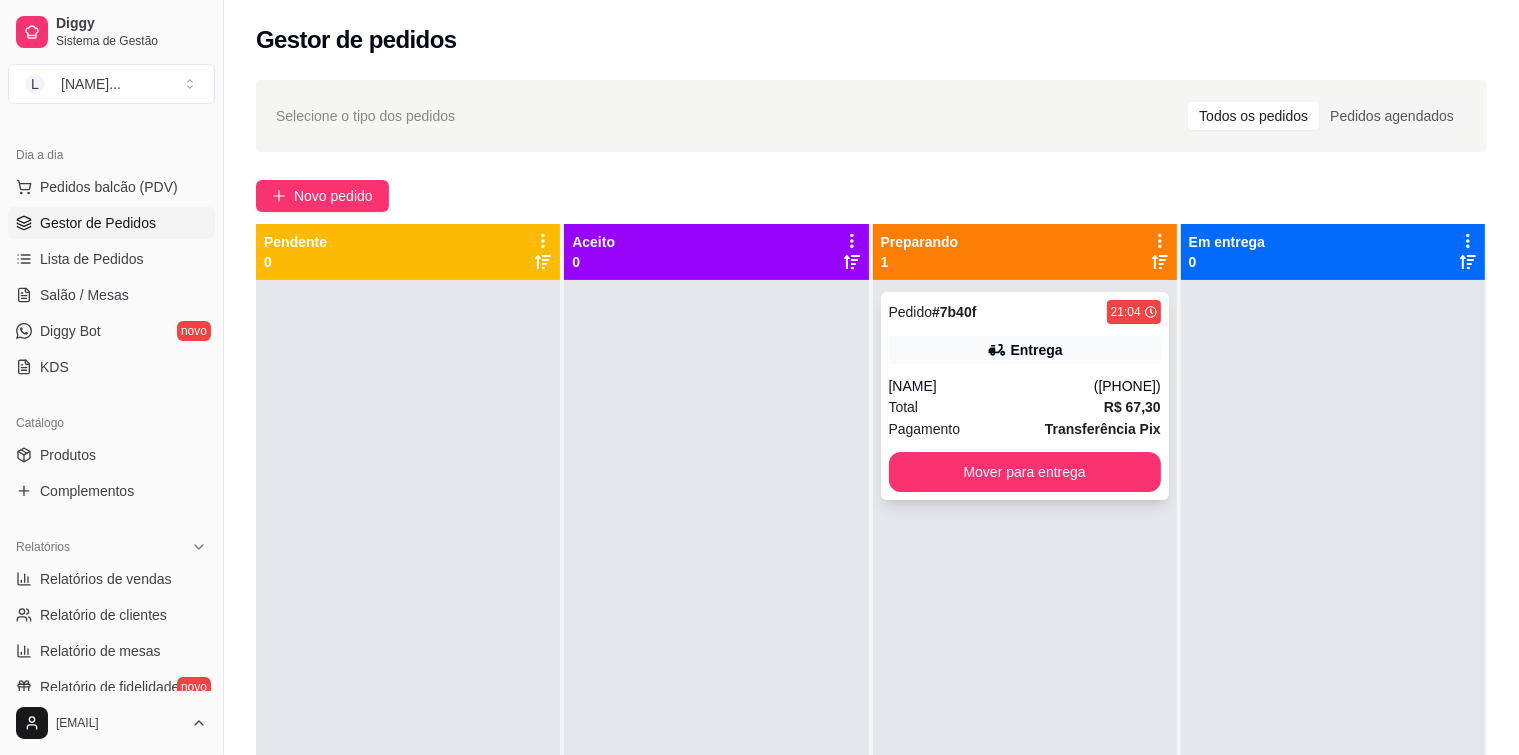 click on "[NAME]" at bounding box center [991, 386] 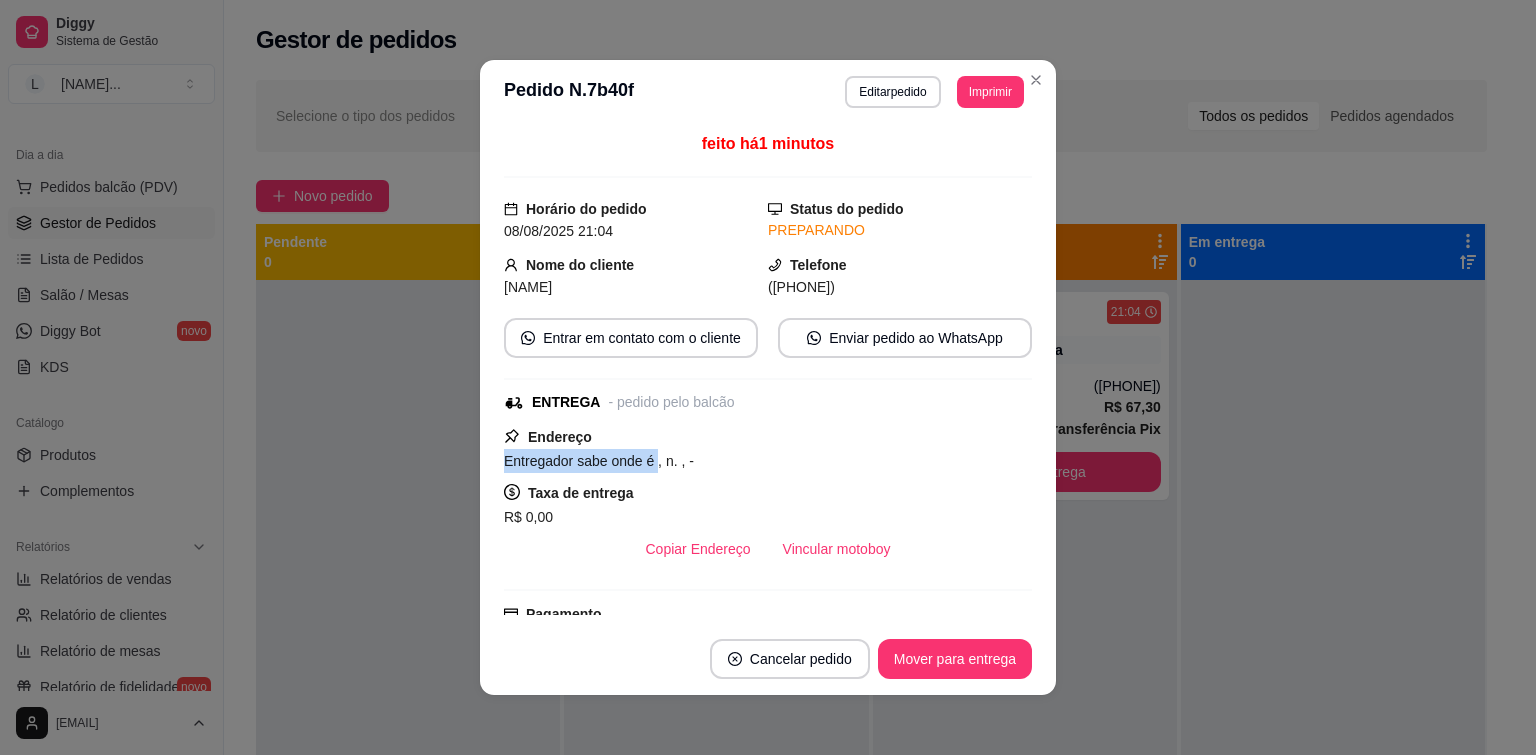 drag, startPoint x: 497, startPoint y: 467, endPoint x: 647, endPoint y: 461, distance: 150.11995 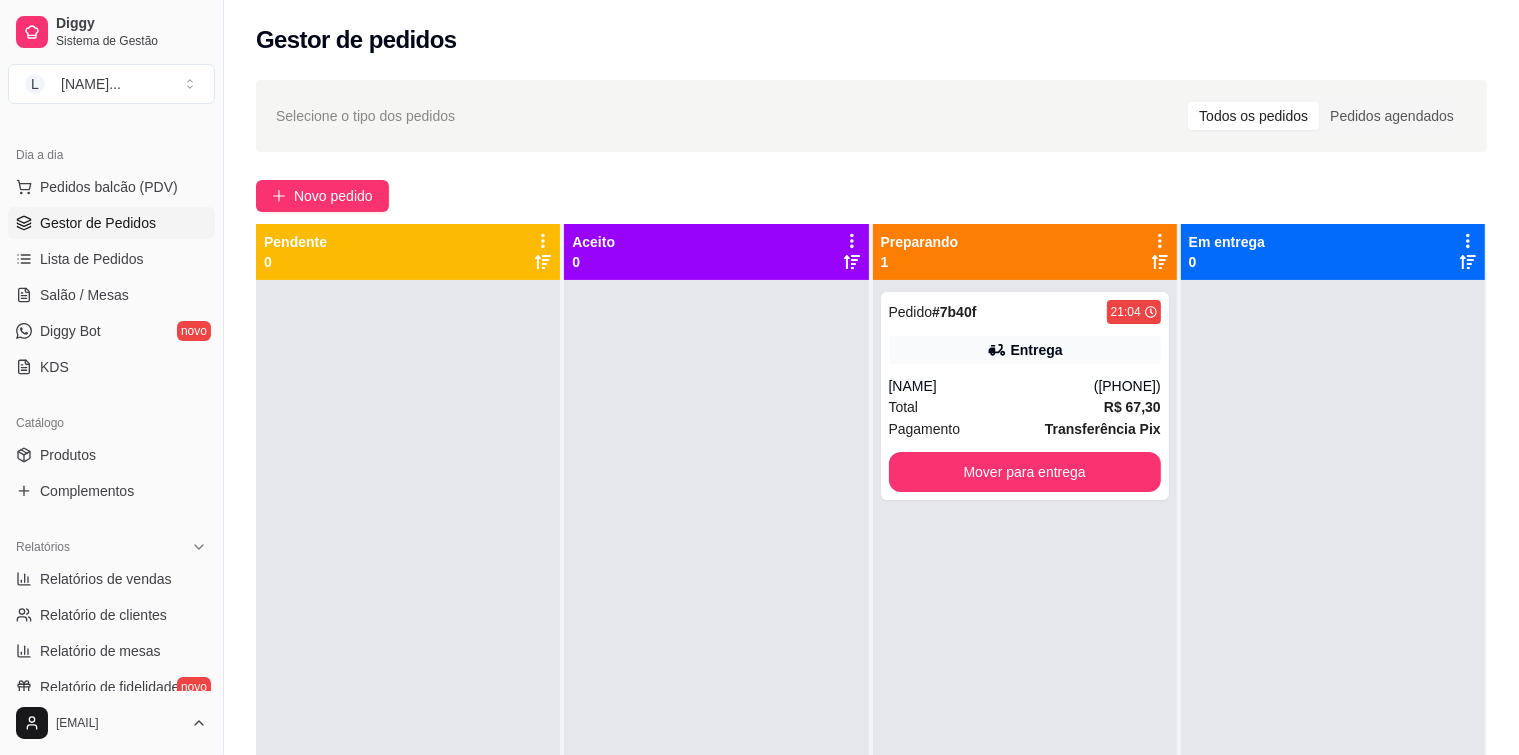 click on "Selecione o tipo dos pedidos Todos os pedidos Pedidos agendados Novo pedido Pendente 0 Aceito 0 Preparando 1 Pedido  # 7b40f [TIME] Entrega [NAME] ([PHONE]) Total R$ 67,30 Pagamento Transferência Pix Mover para entrega Em entrega 0" at bounding box center (871, 535) 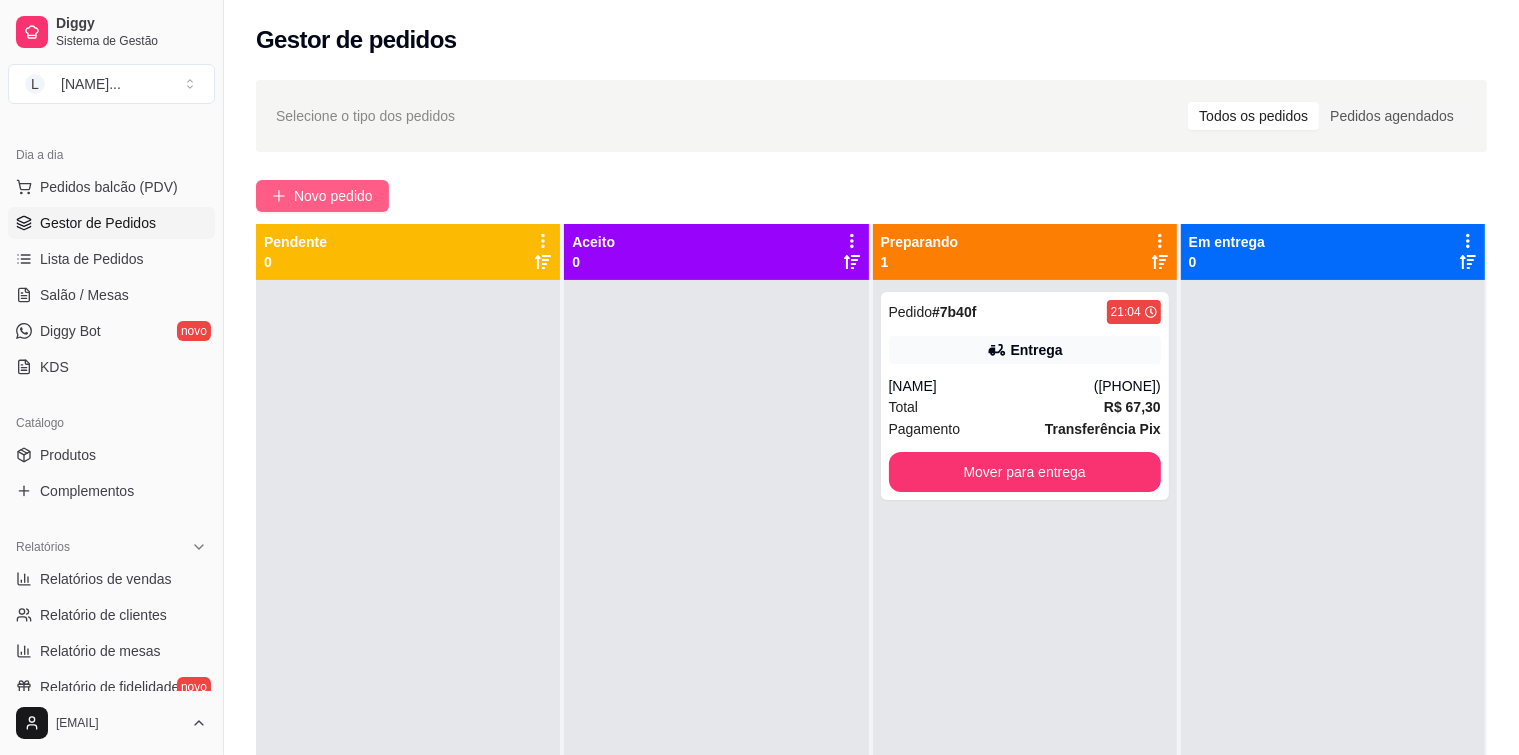click on "Novo pedido" at bounding box center [322, 196] 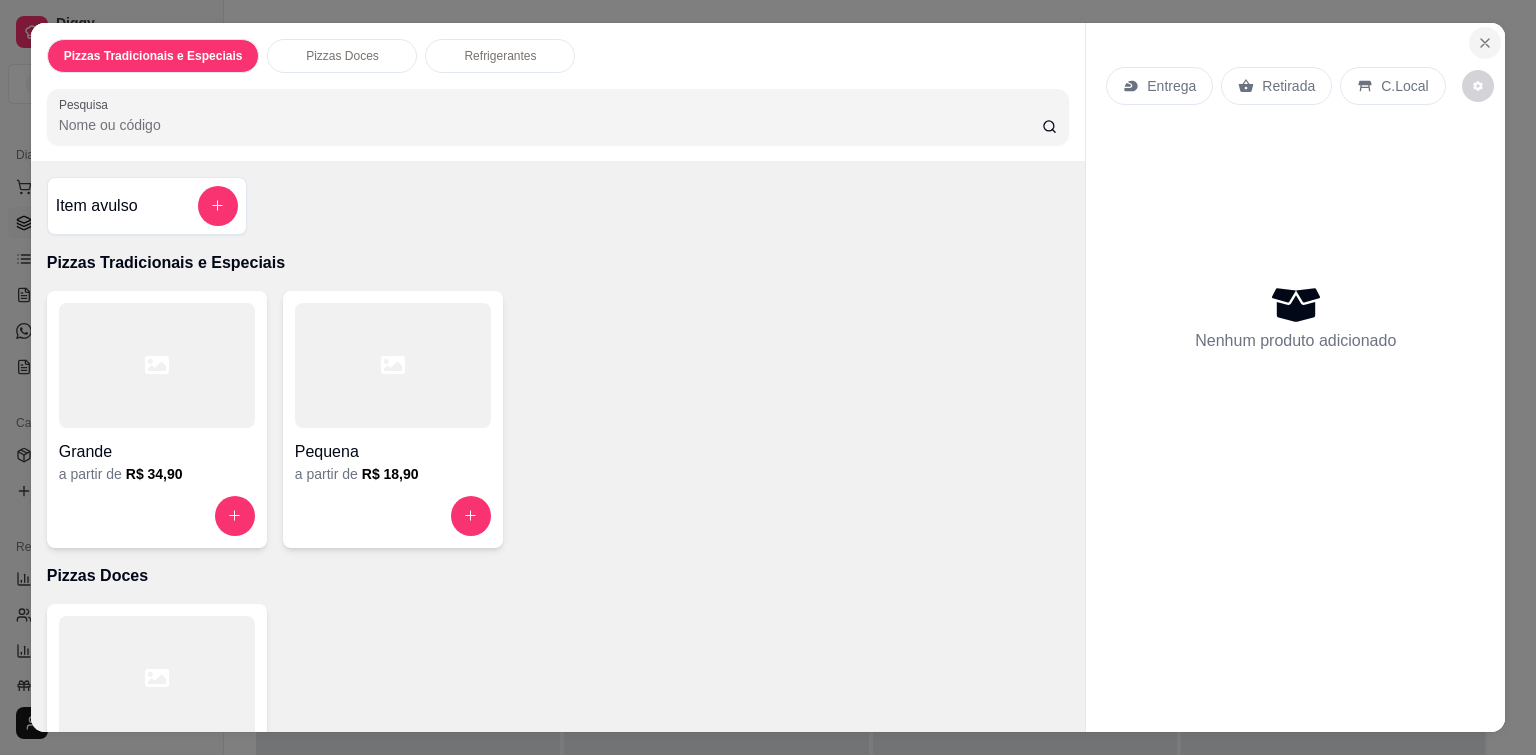 click 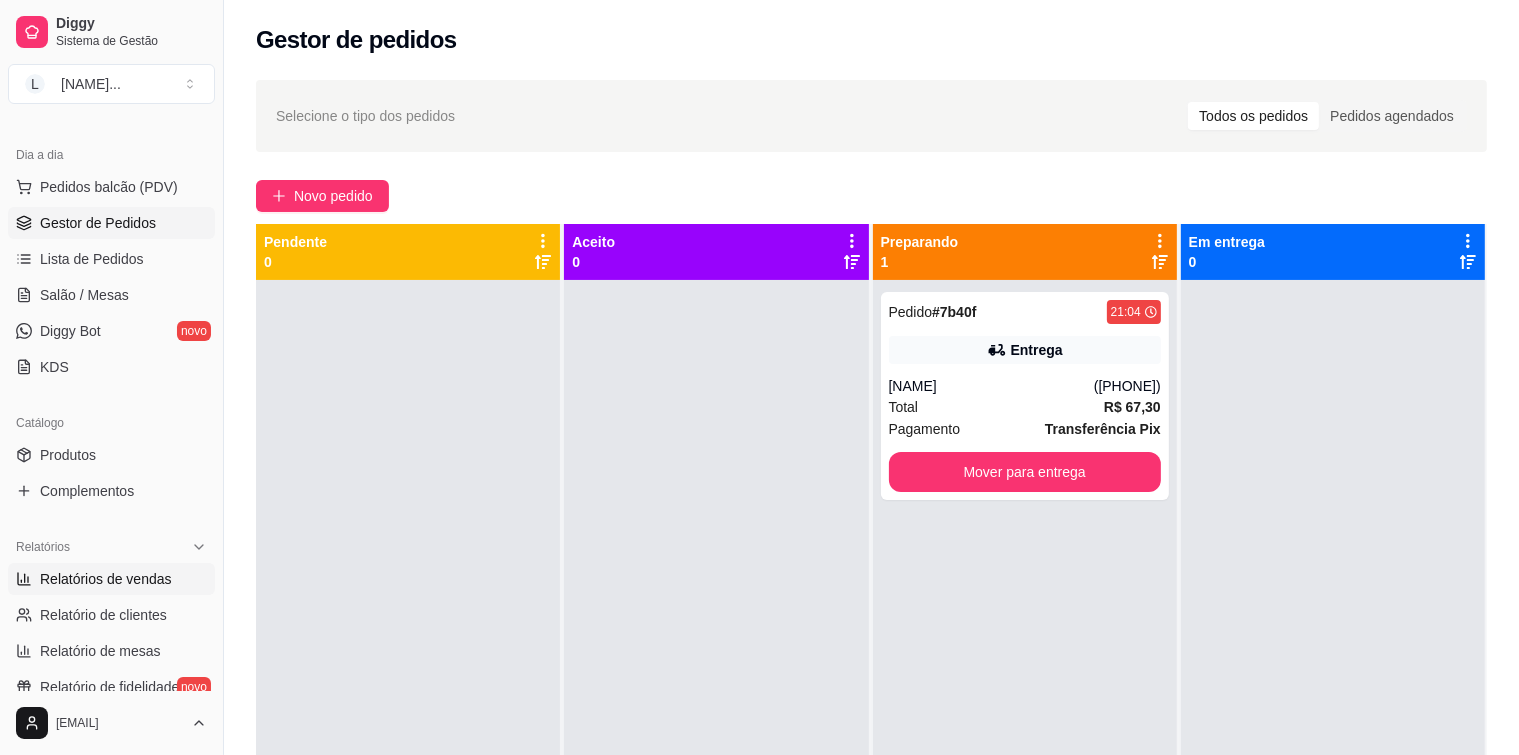 click on "Relatórios de vendas" at bounding box center [106, 579] 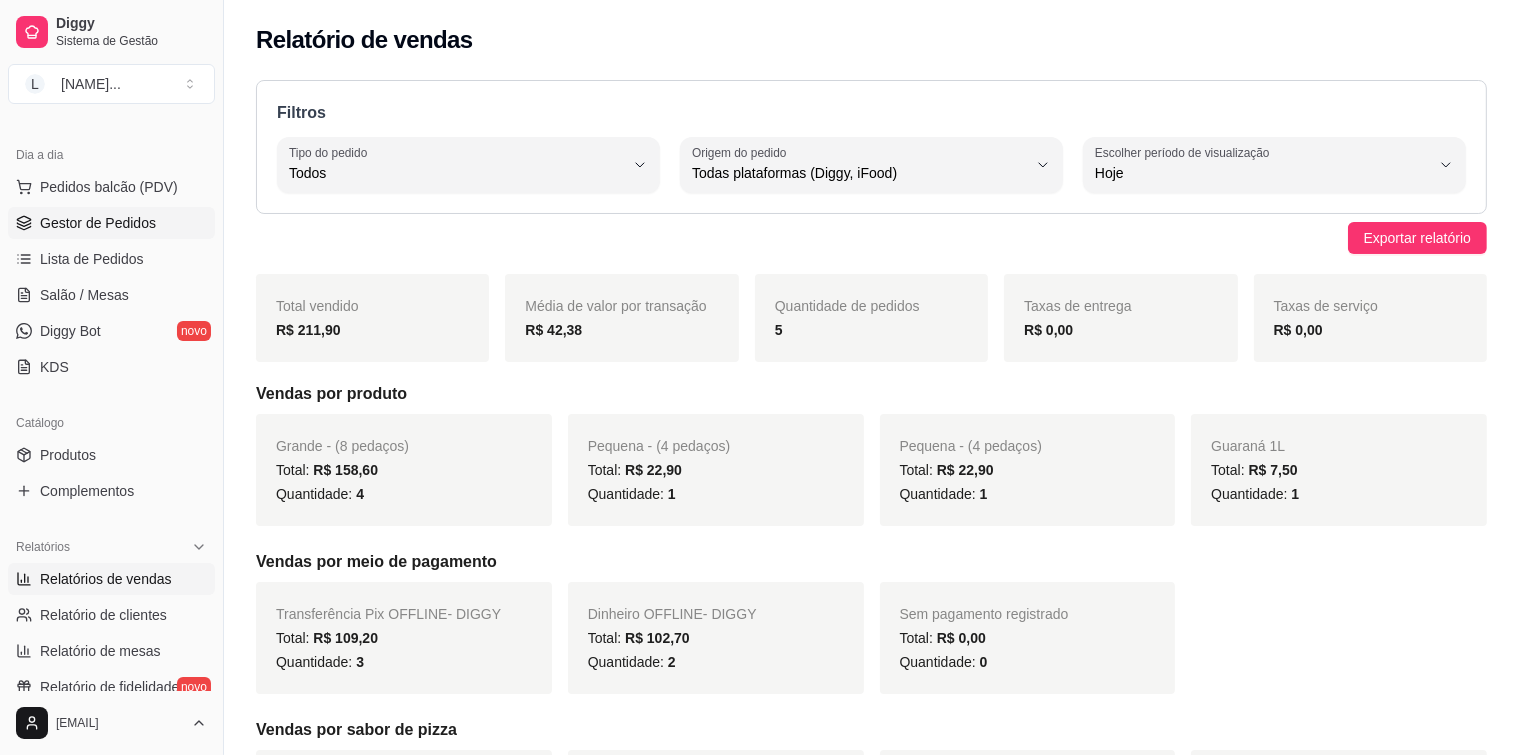 click on "Gestor de Pedidos" at bounding box center (98, 223) 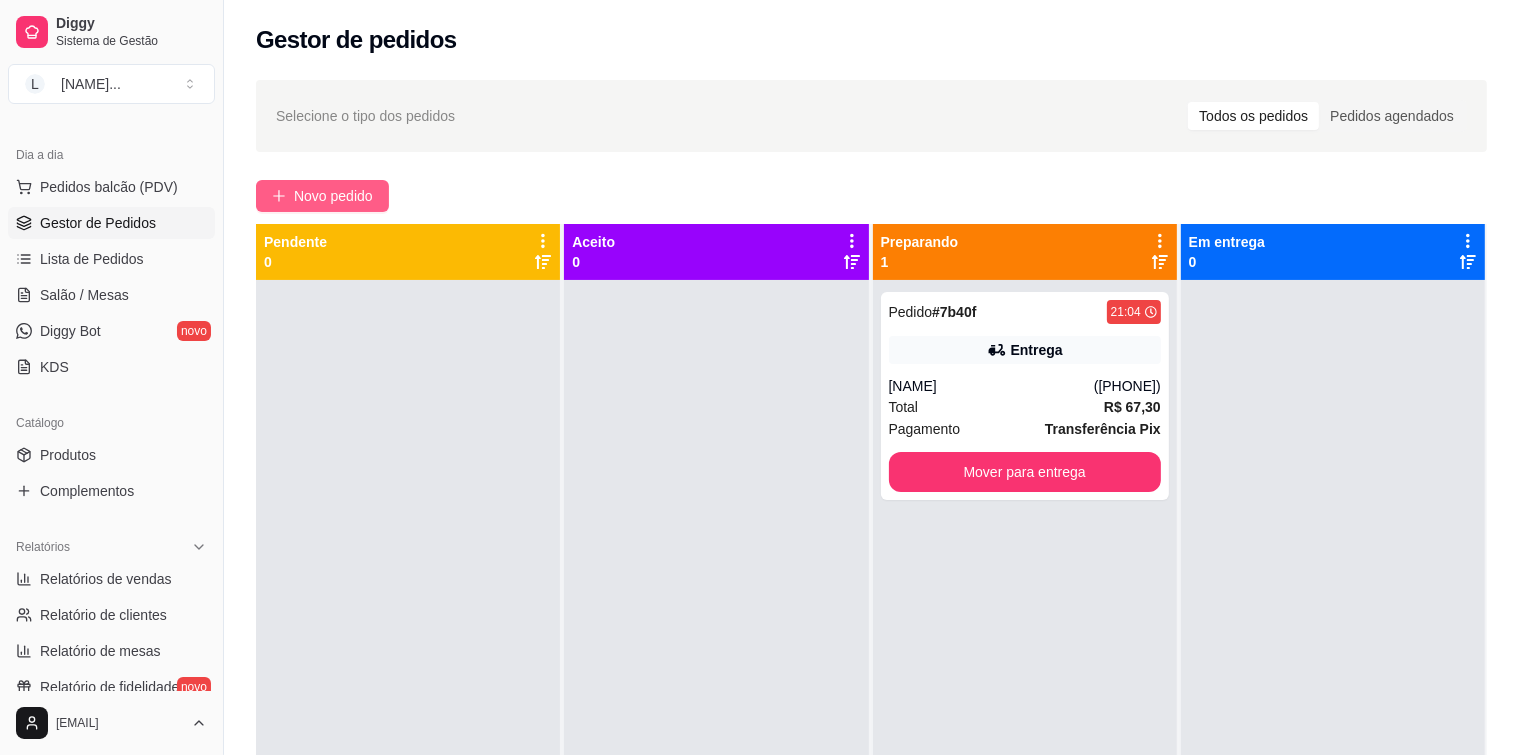 click on "Novo pedido" at bounding box center [333, 196] 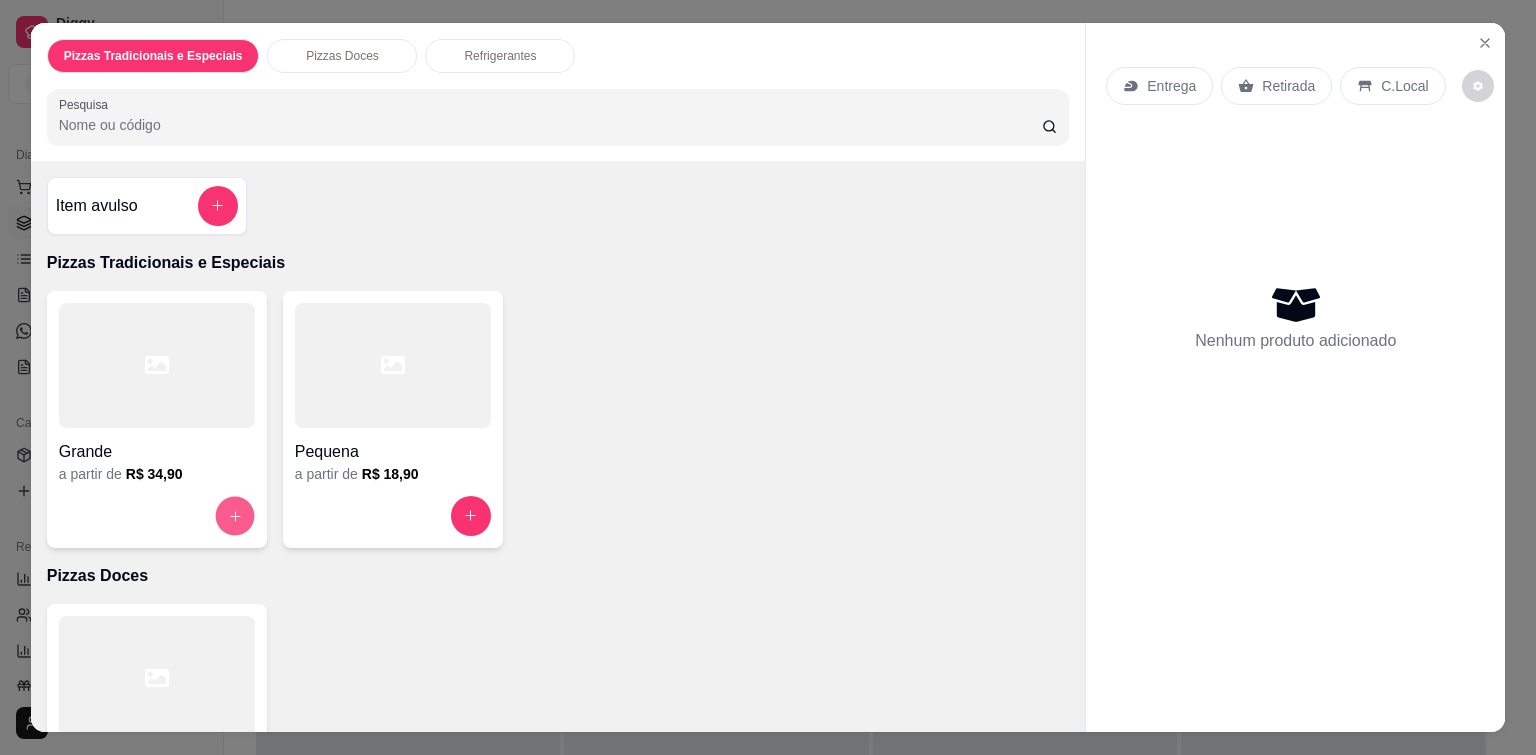 click at bounding box center [234, 515] 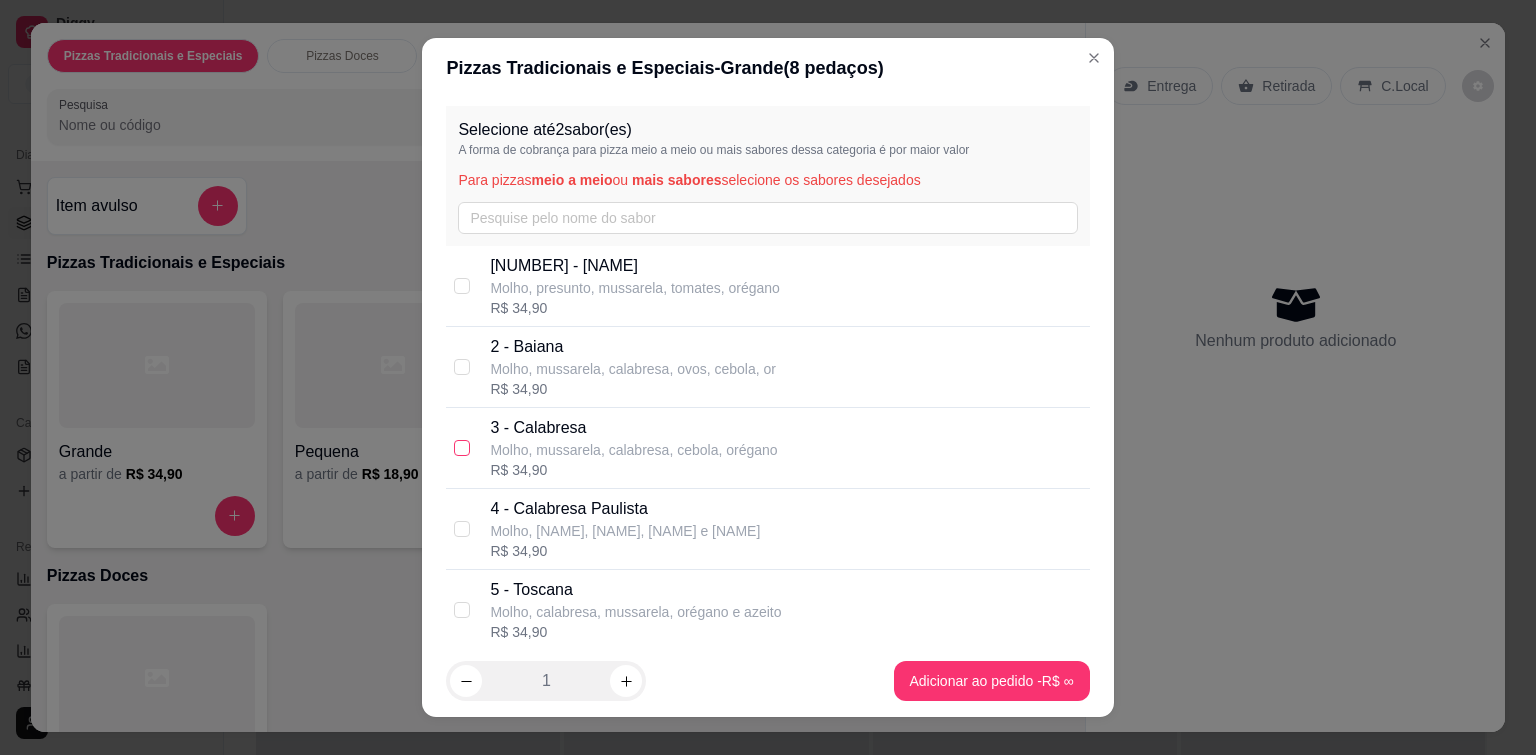 click at bounding box center (462, 448) 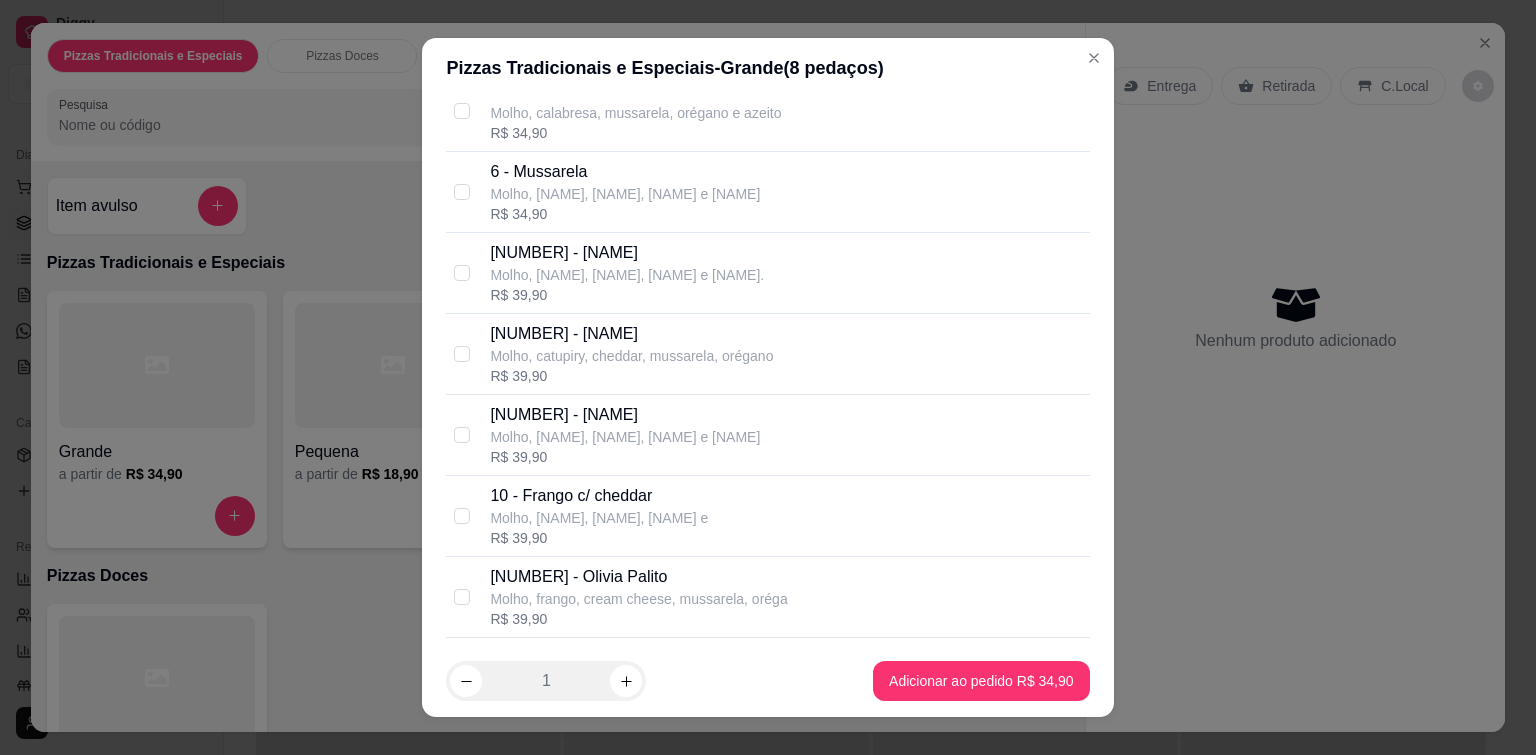 scroll, scrollTop: 600, scrollLeft: 0, axis: vertical 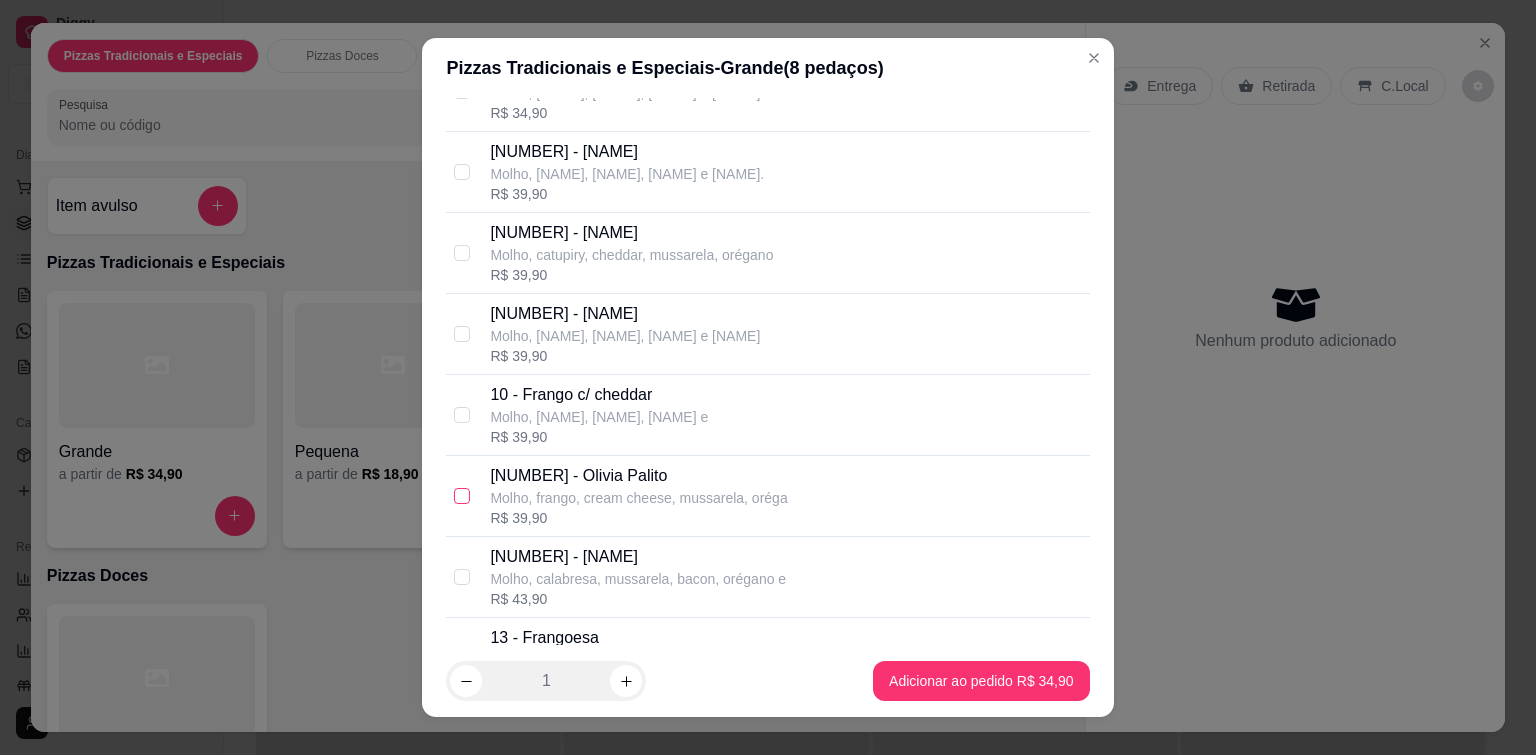 click at bounding box center (462, 496) 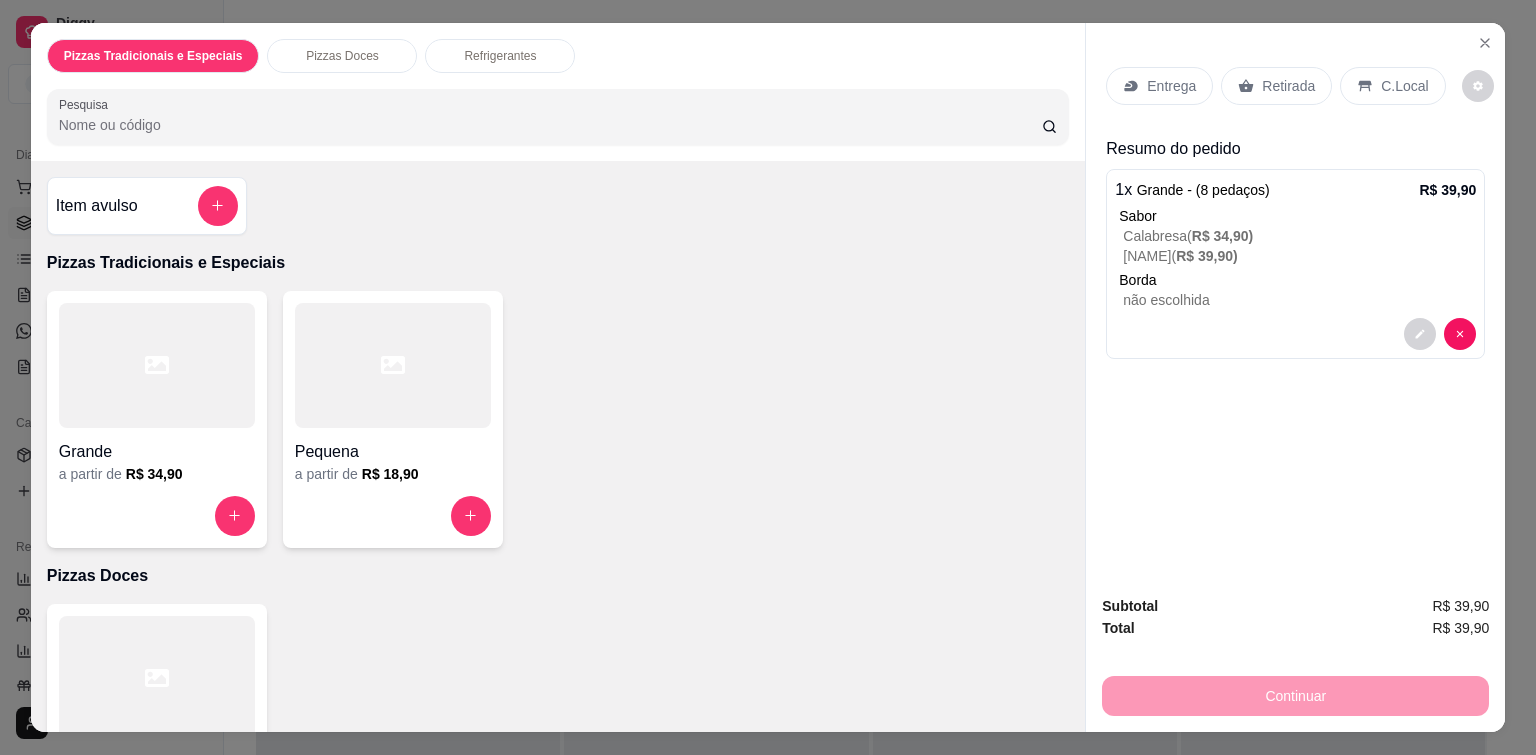 click on "Entrega" at bounding box center (1159, 86) 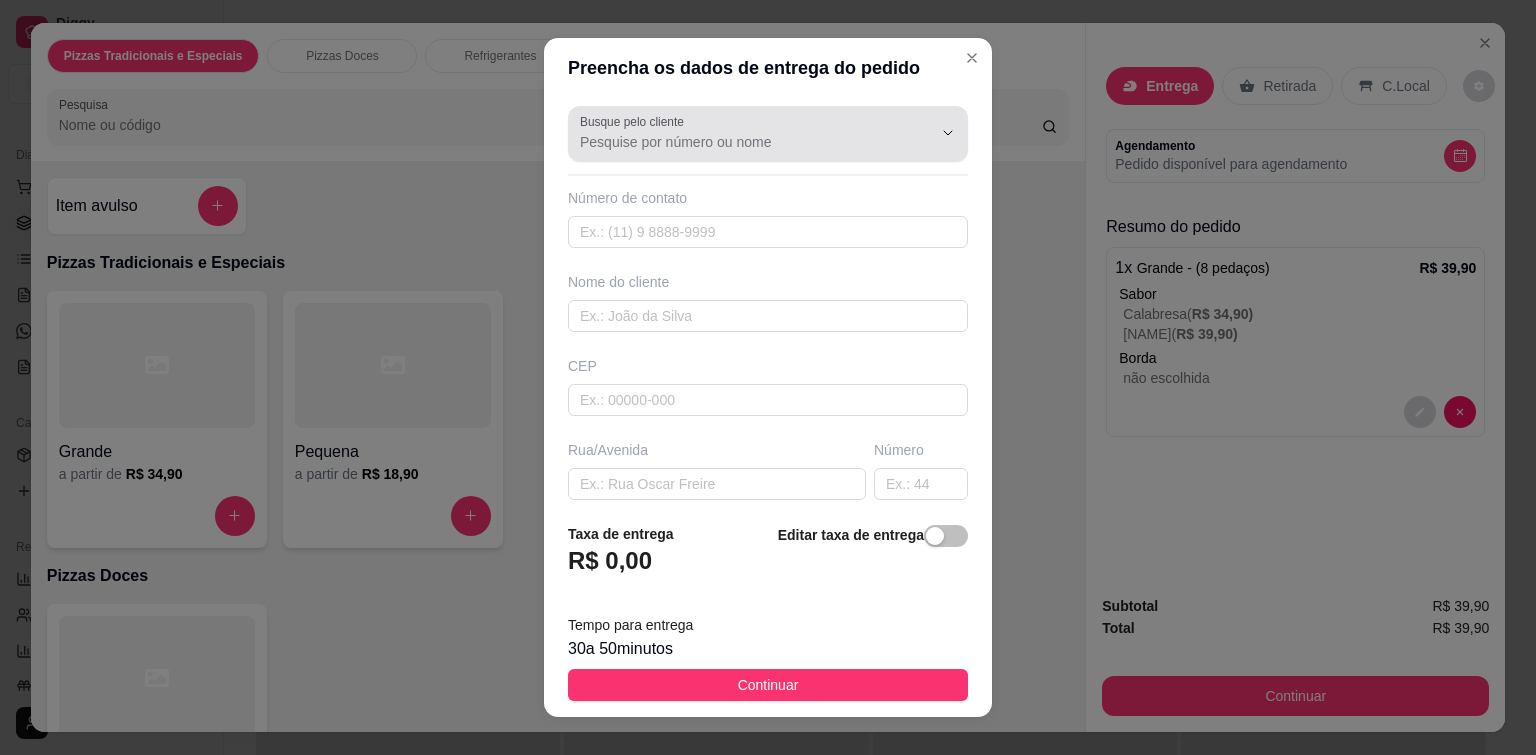 click on "Busque pelo cliente" at bounding box center [635, 121] 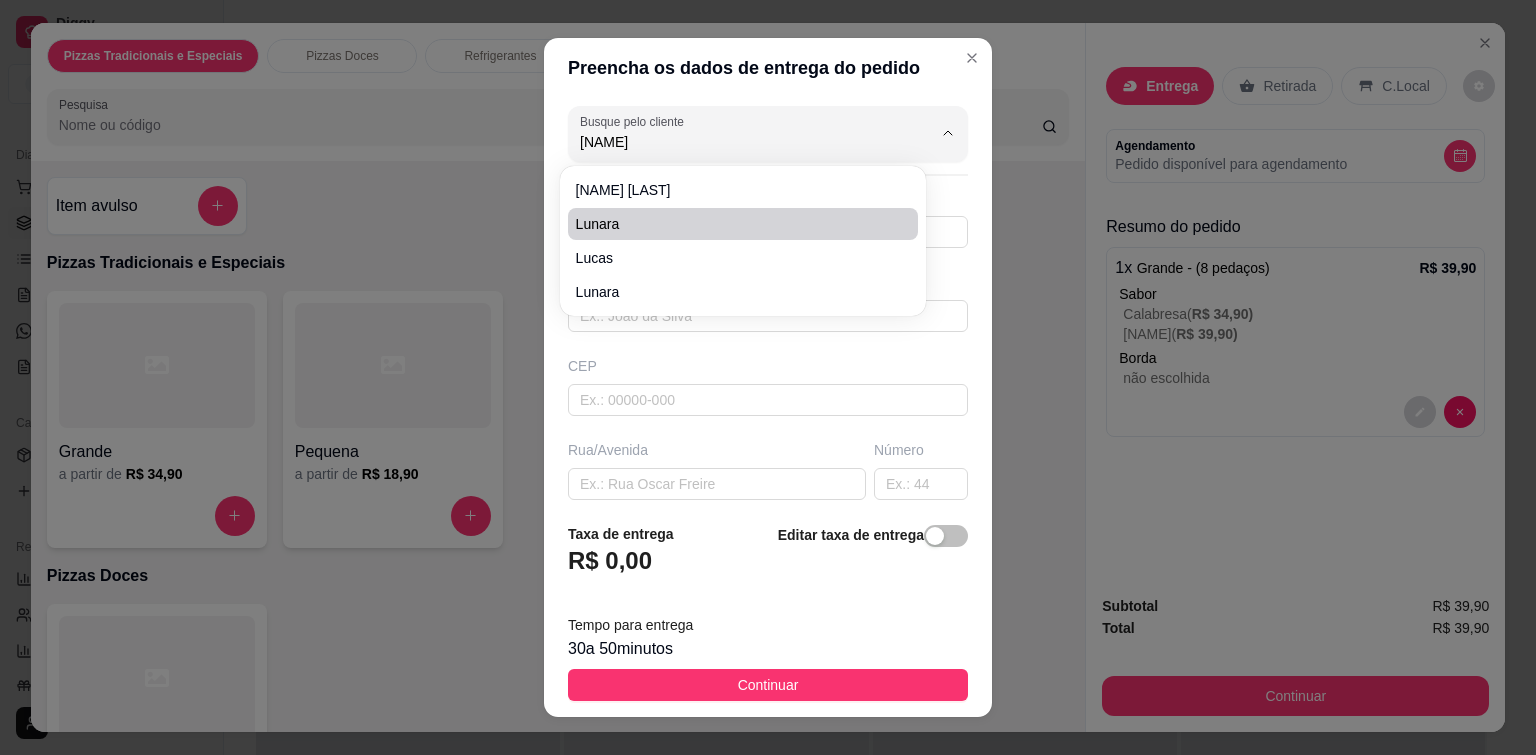 click on "[NAME] [LAST] [NAME] [LAST]" at bounding box center (743, 241) 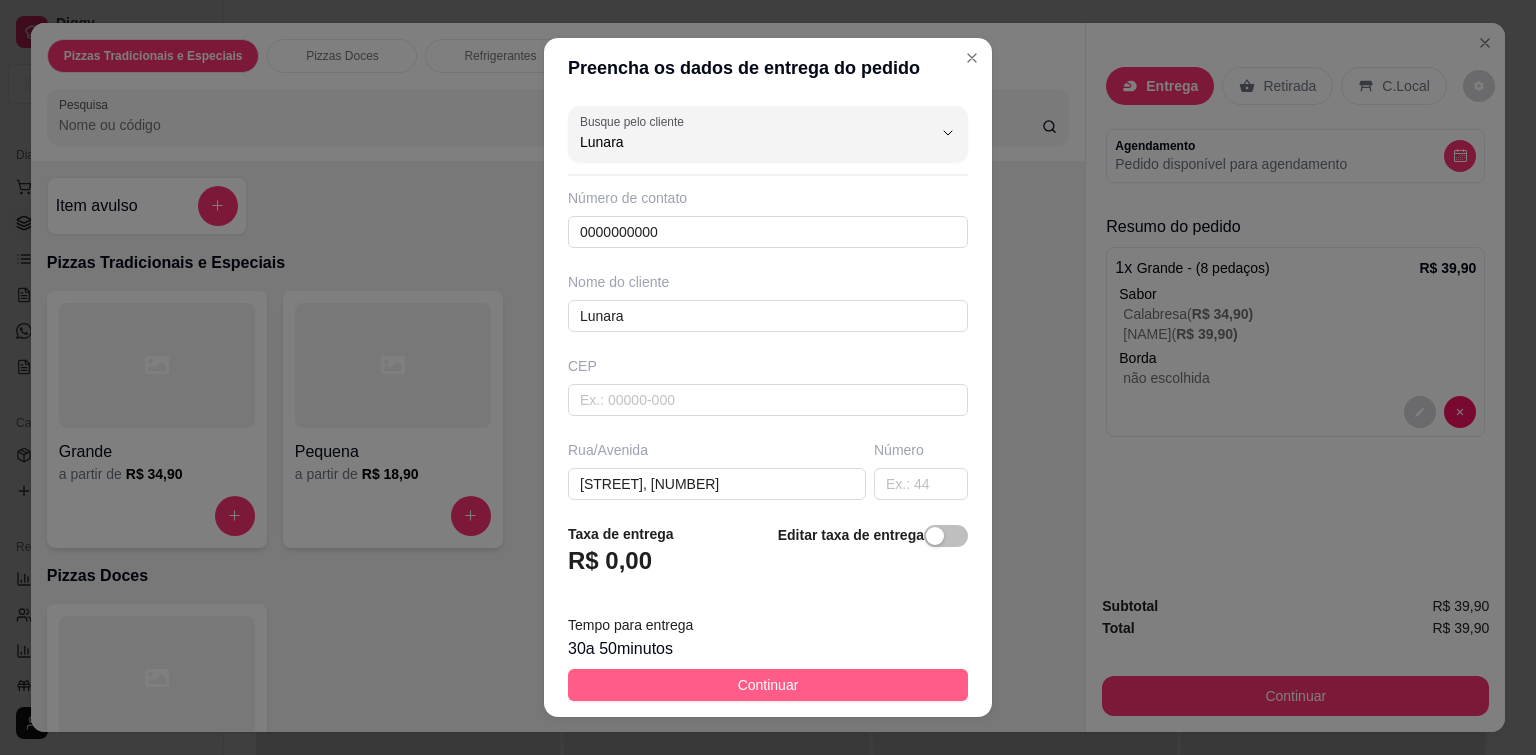 click on "Continuar" at bounding box center [768, 685] 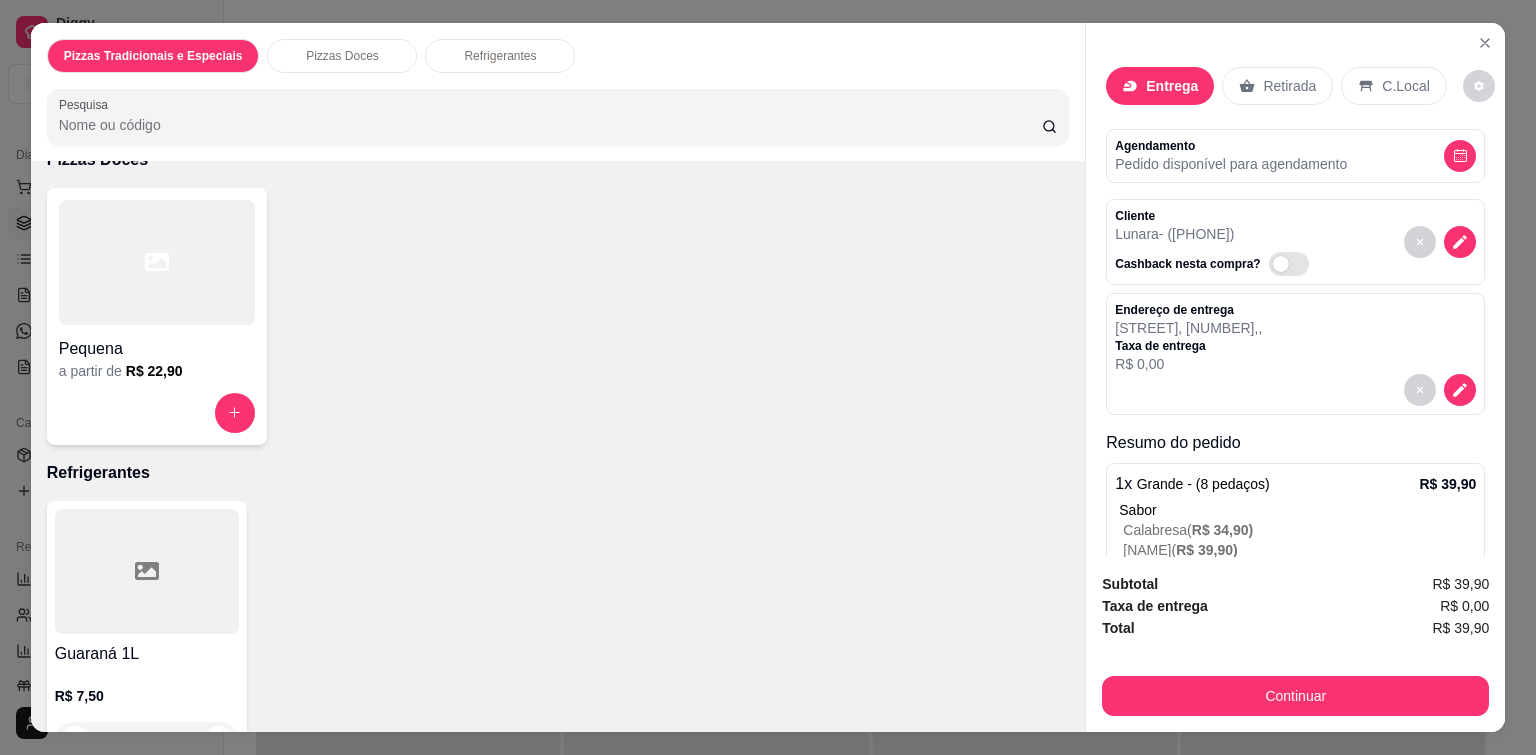 scroll, scrollTop: 468, scrollLeft: 0, axis: vertical 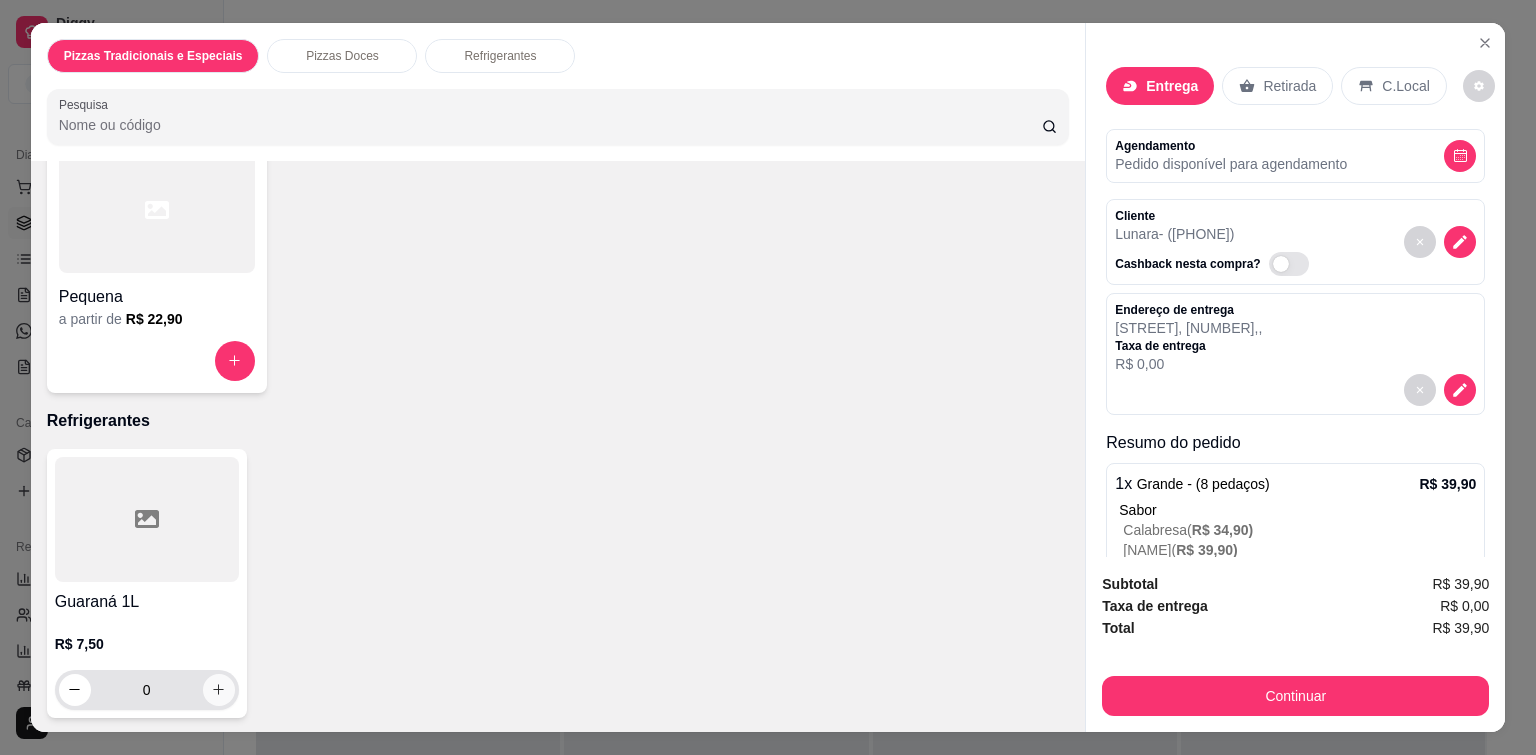 click 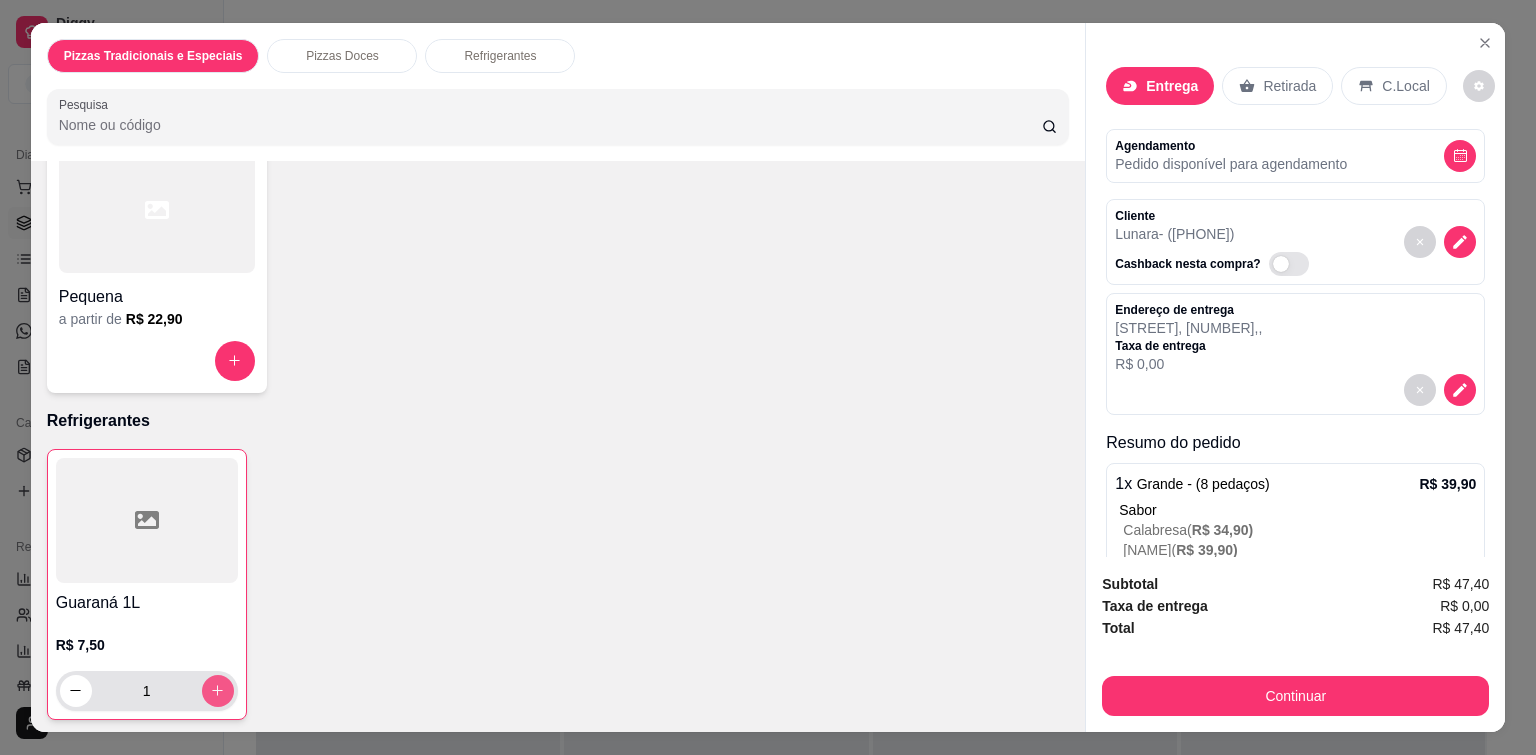 type on "1" 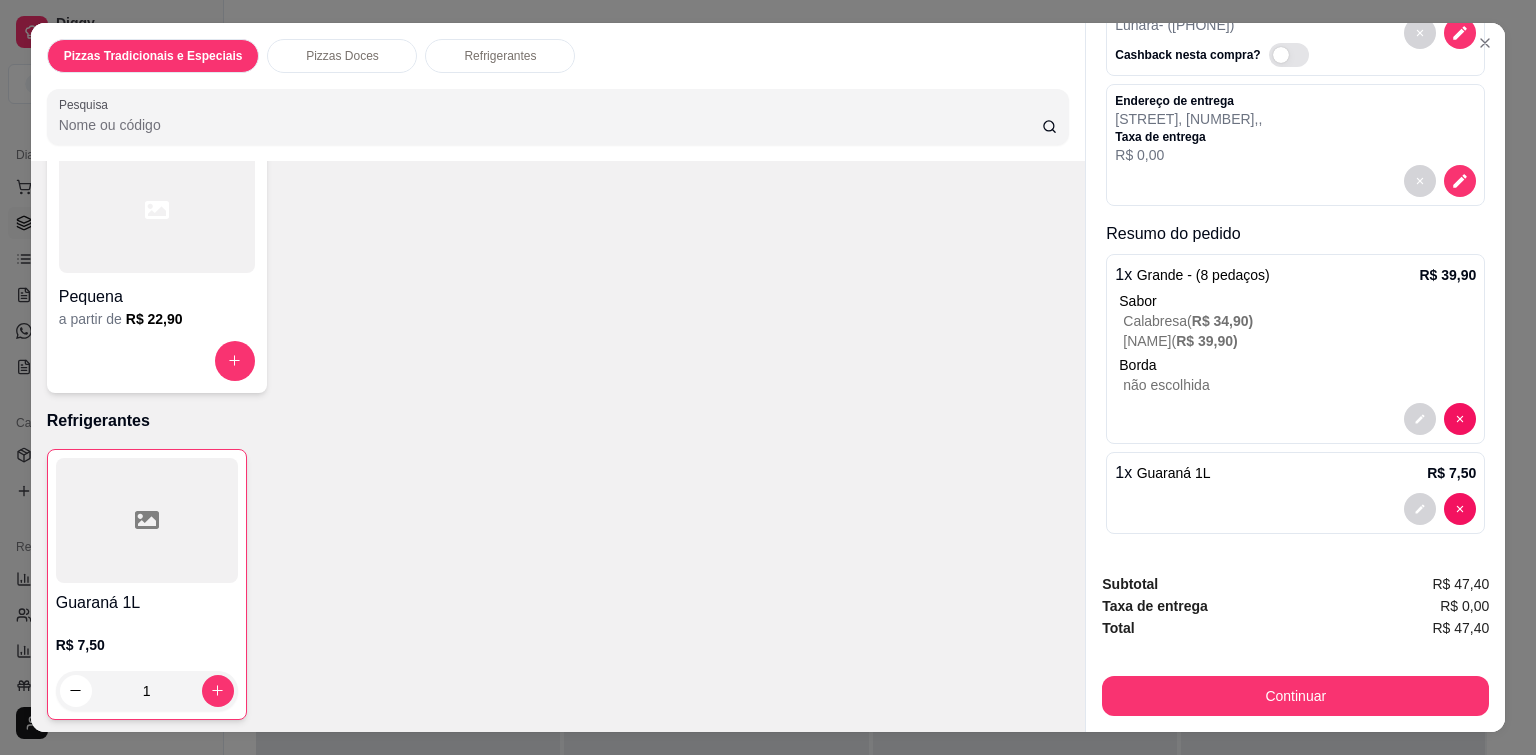 scroll, scrollTop: 210, scrollLeft: 0, axis: vertical 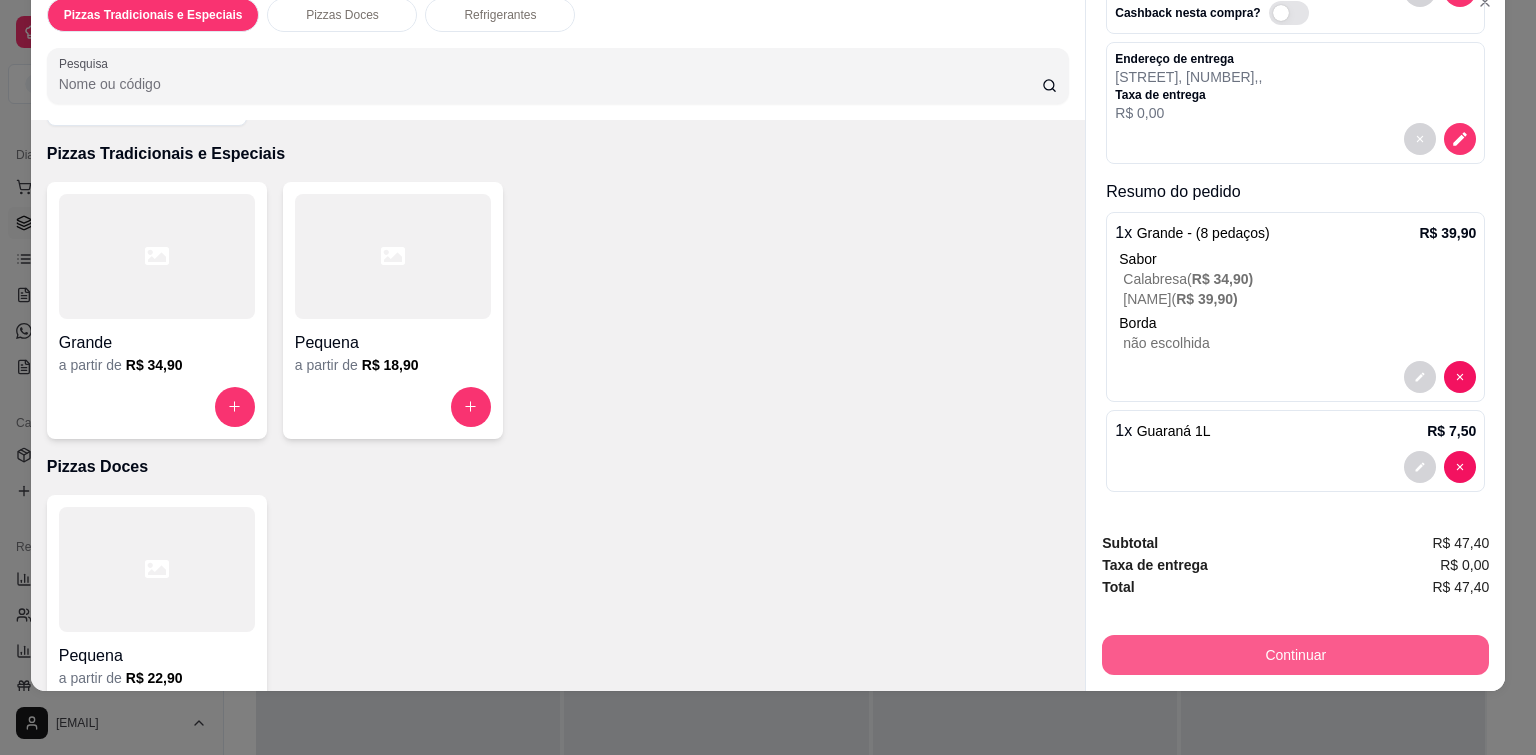 click on "Continuar" at bounding box center (1295, 655) 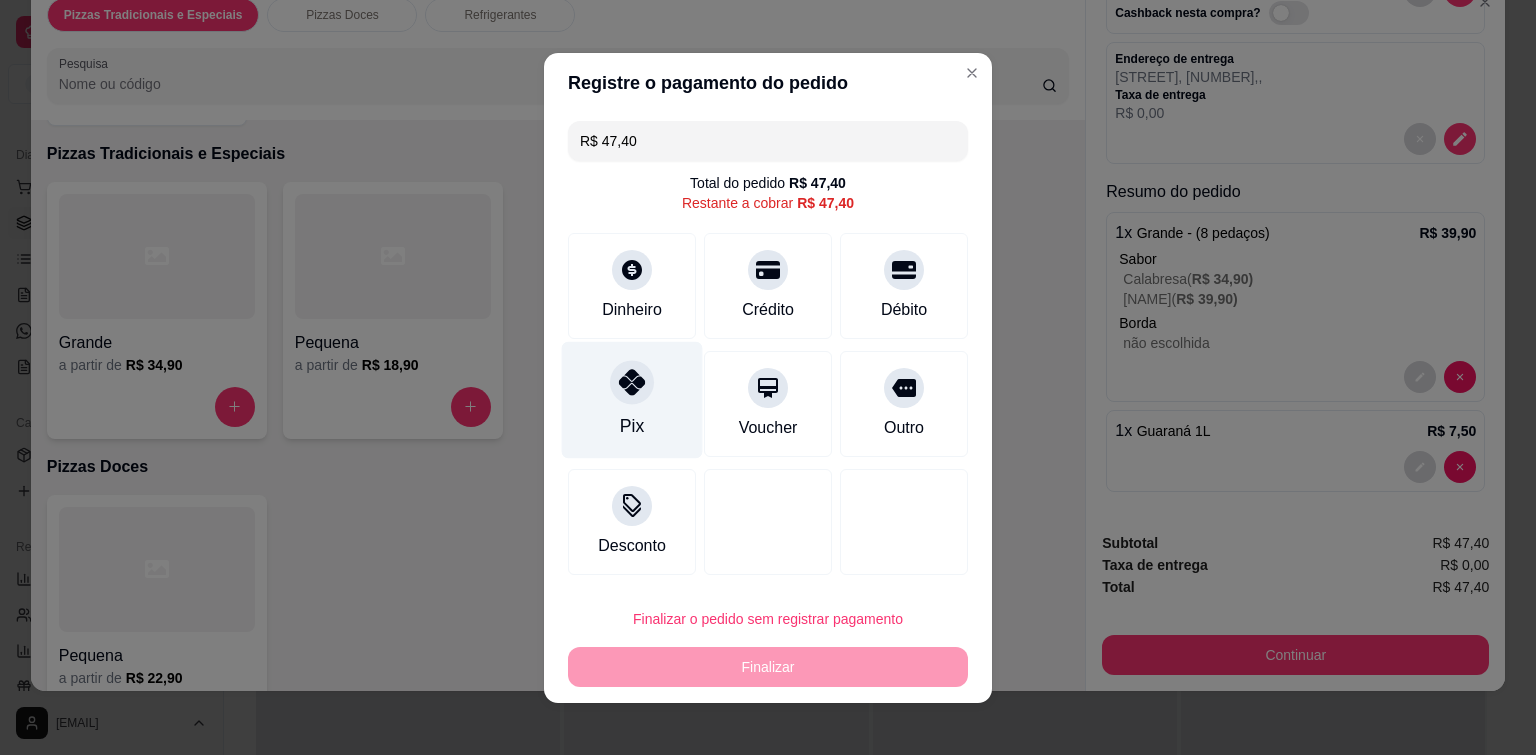 click on "Pix" at bounding box center (632, 399) 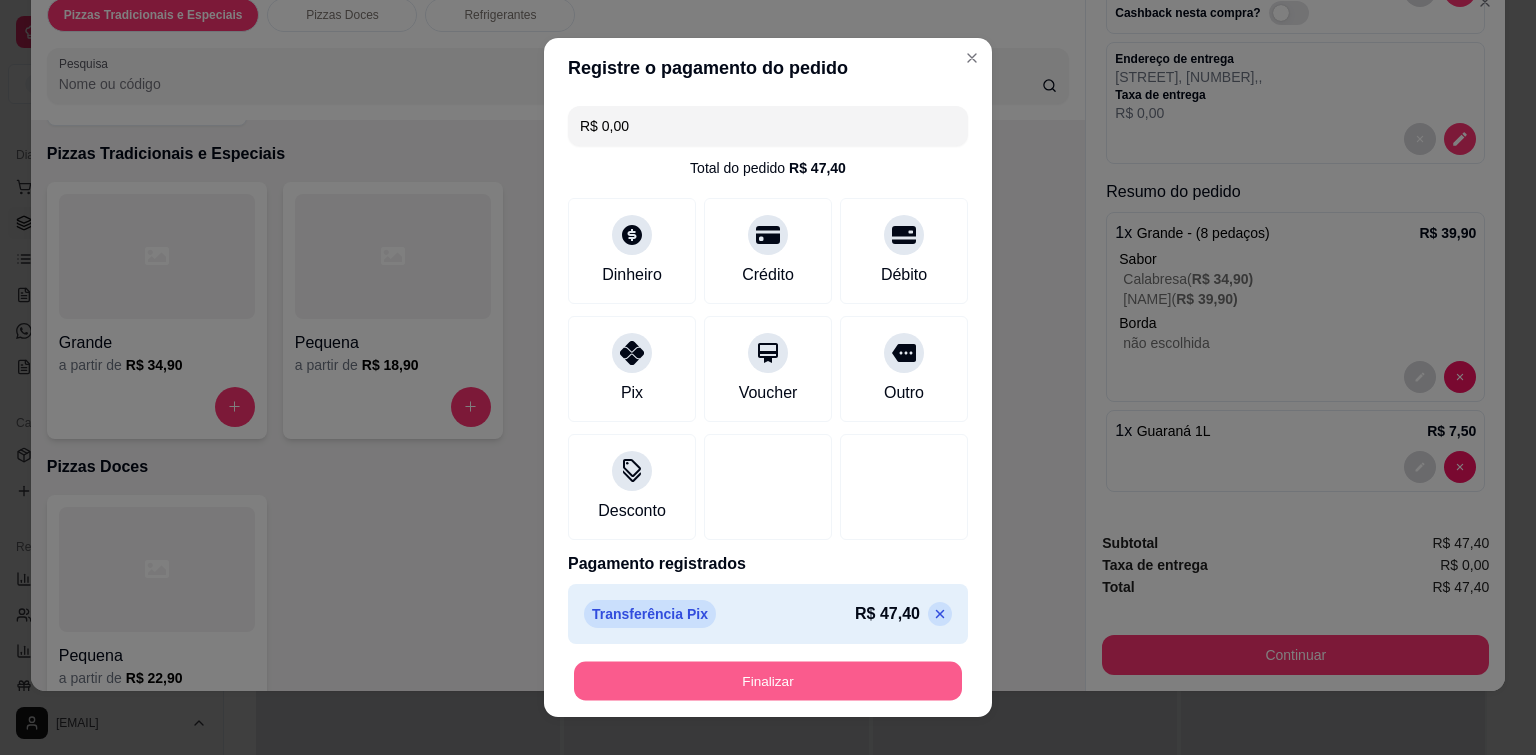 click on "Finalizar" at bounding box center (768, 681) 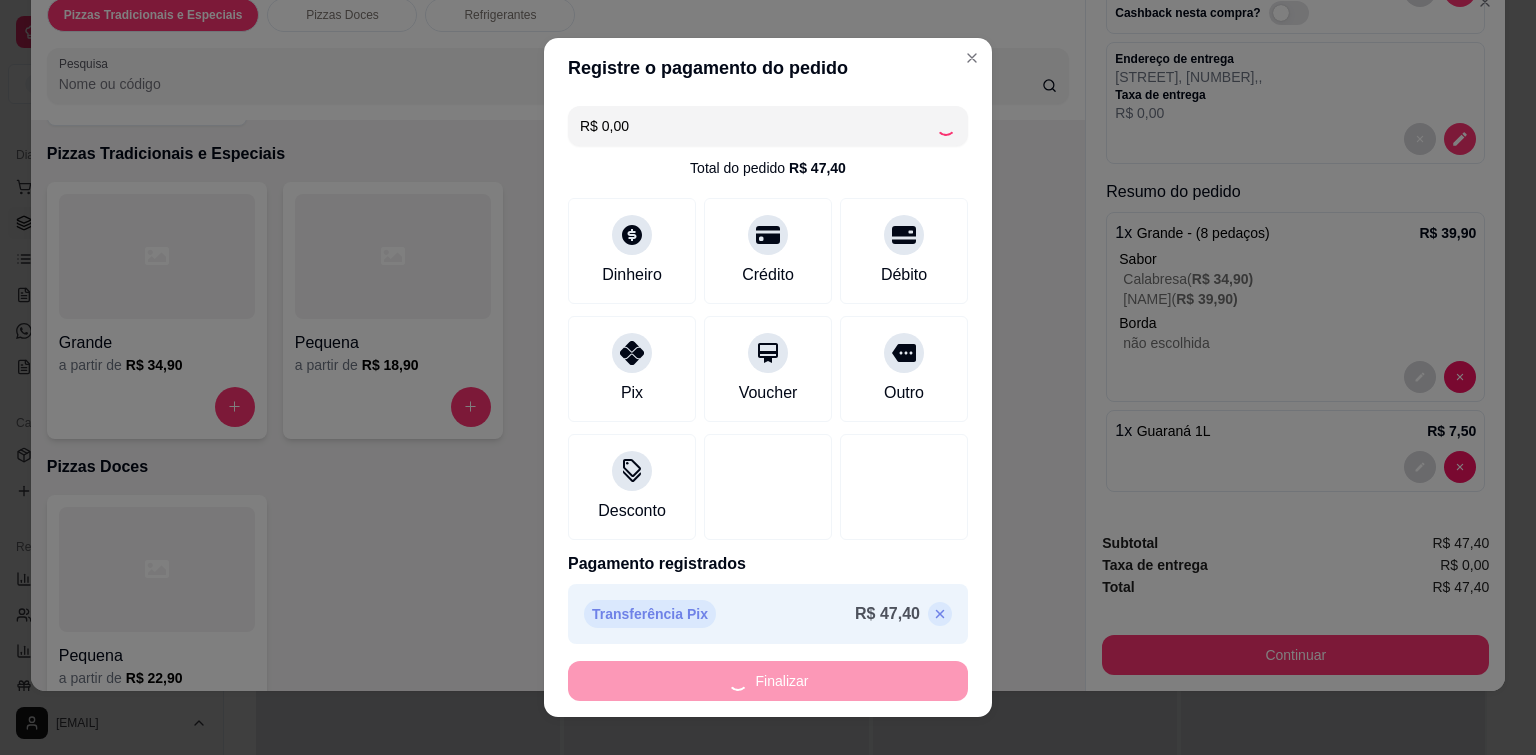 type on "0" 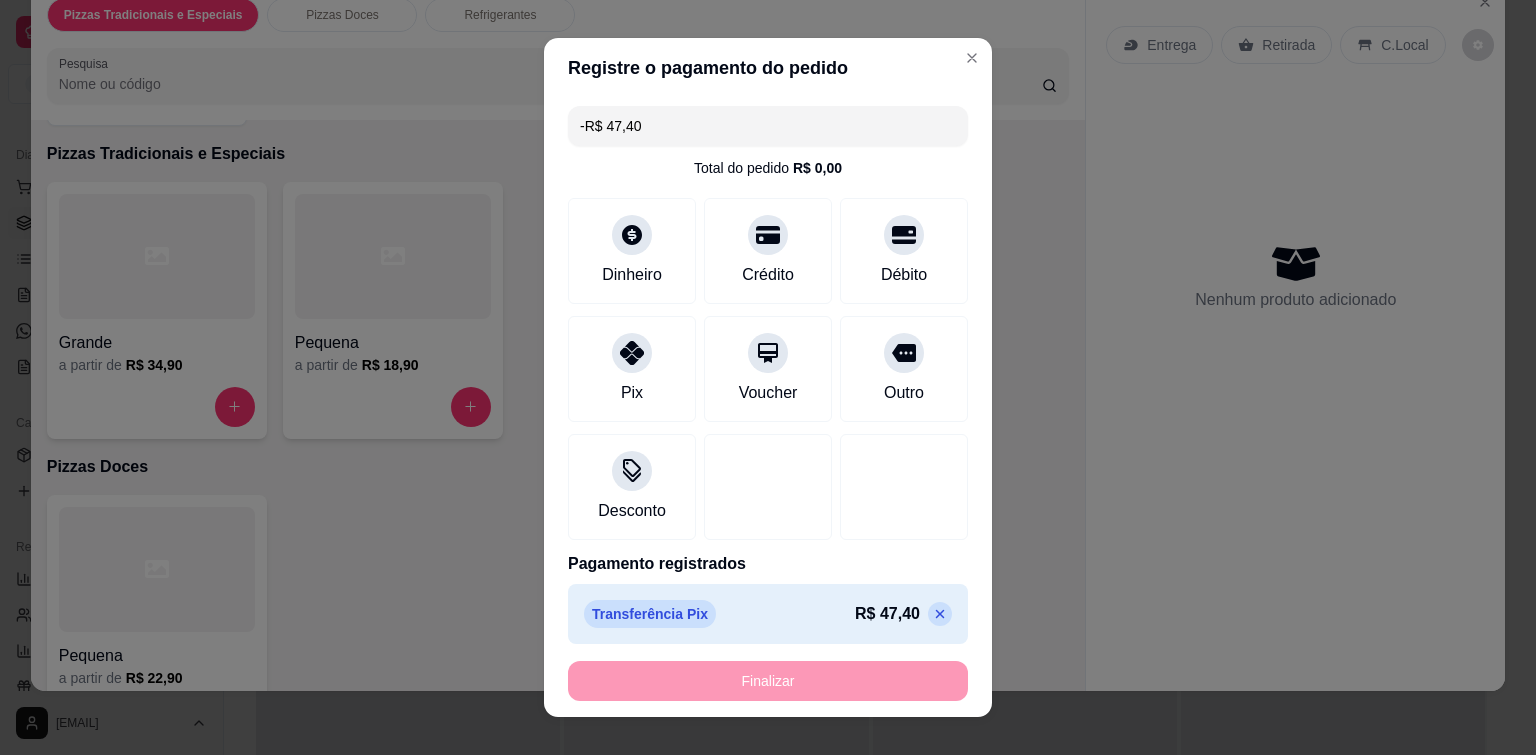 scroll, scrollTop: 0, scrollLeft: 0, axis: both 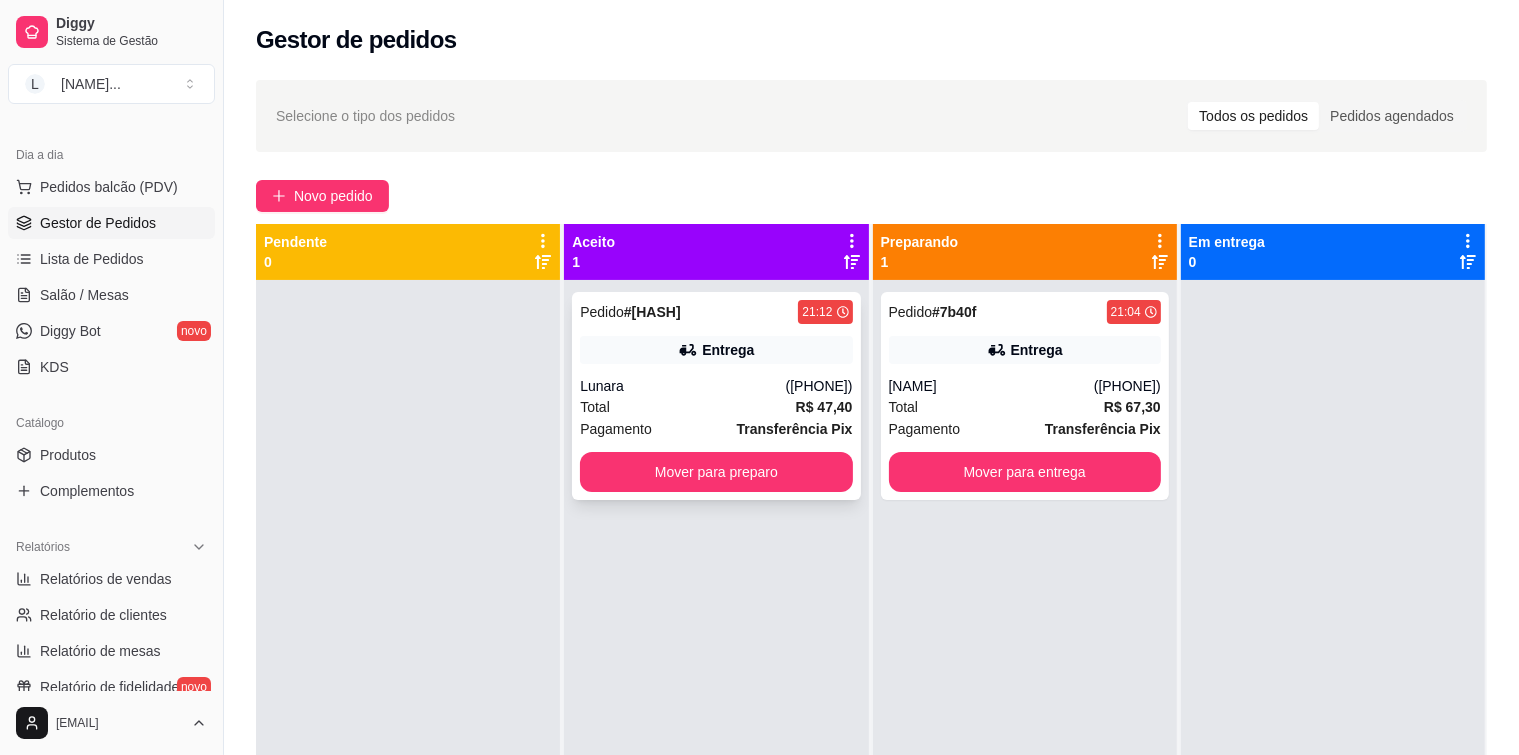 click on "Lunara" at bounding box center [682, 386] 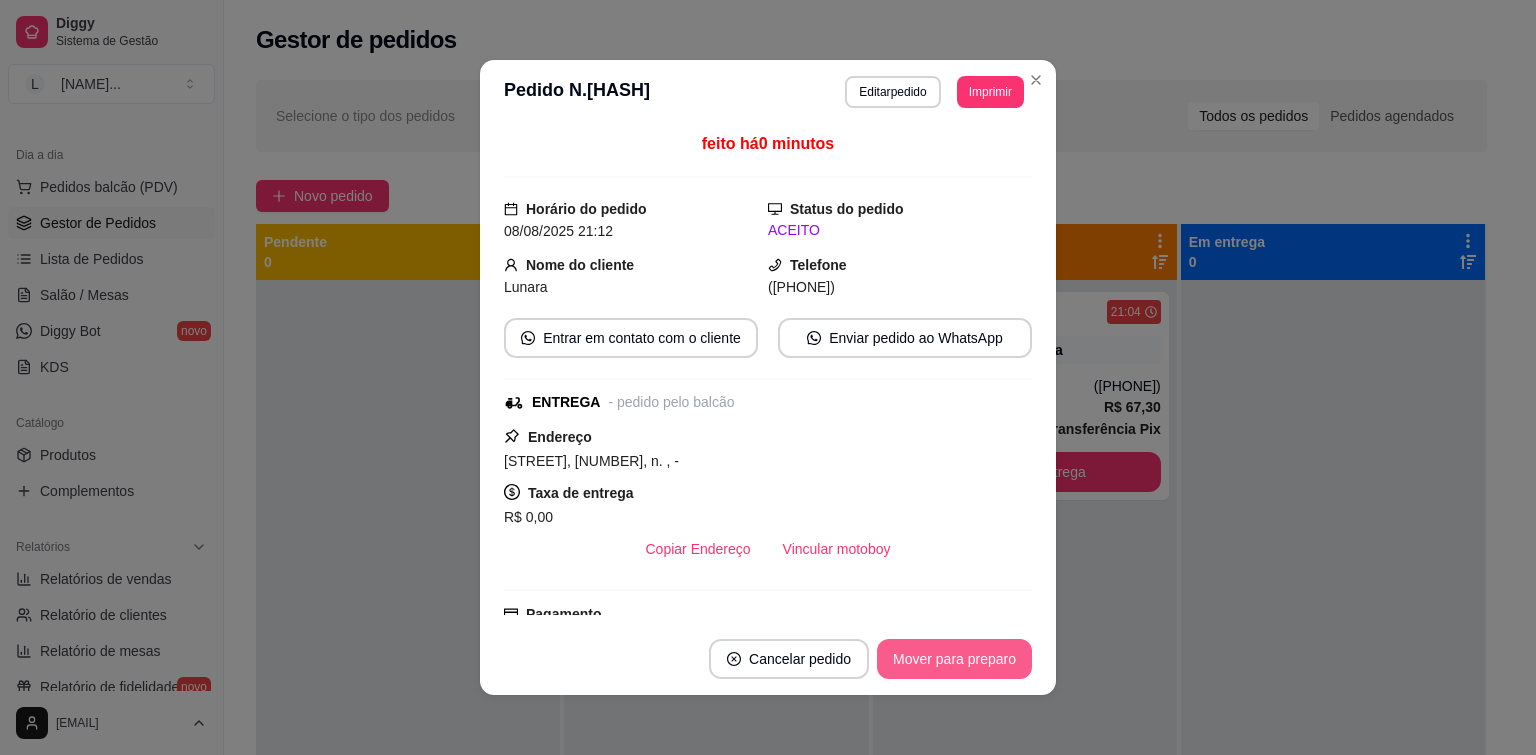 click on "Mover para preparo" at bounding box center (954, 659) 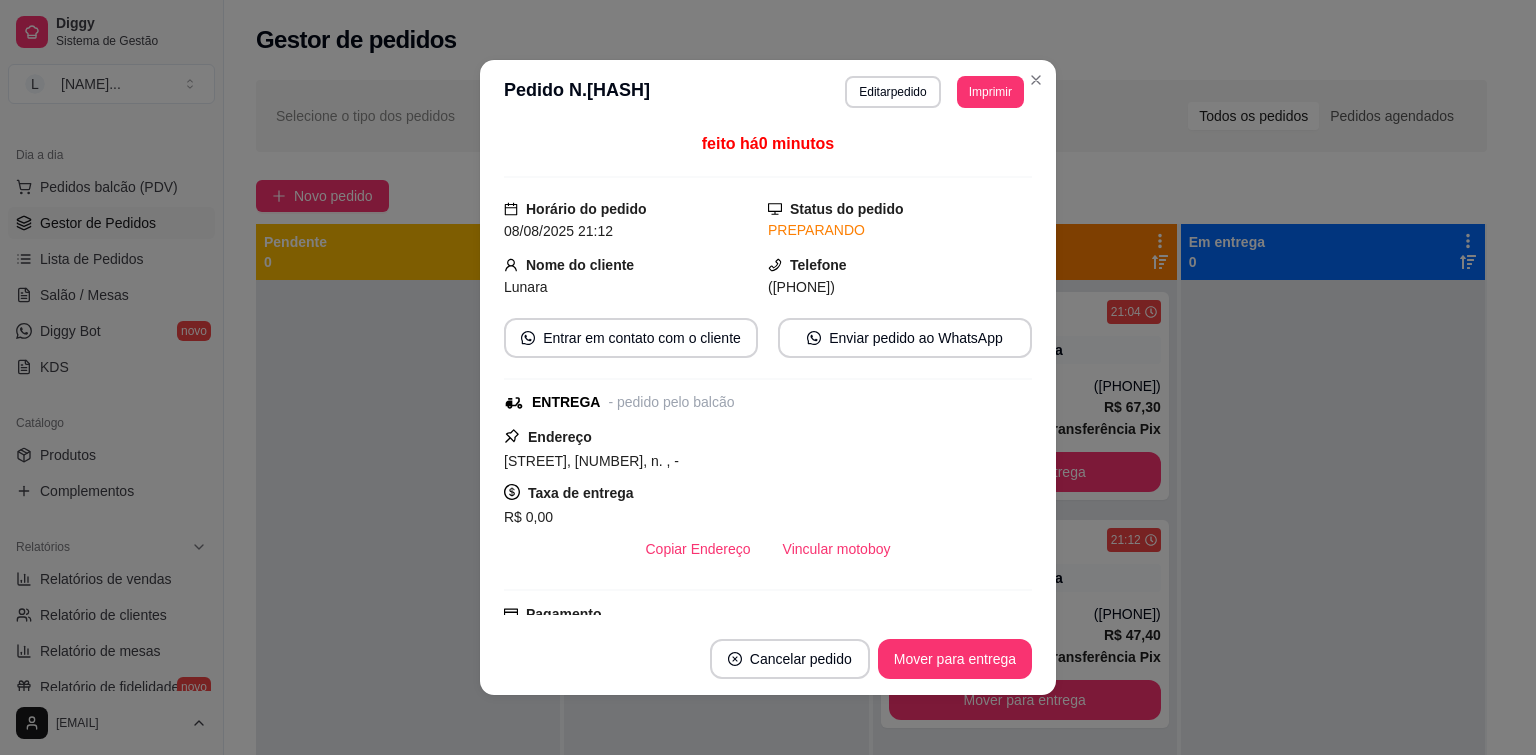 drag, startPoint x: 498, startPoint y: 457, endPoint x: 715, endPoint y: 470, distance: 217.38905 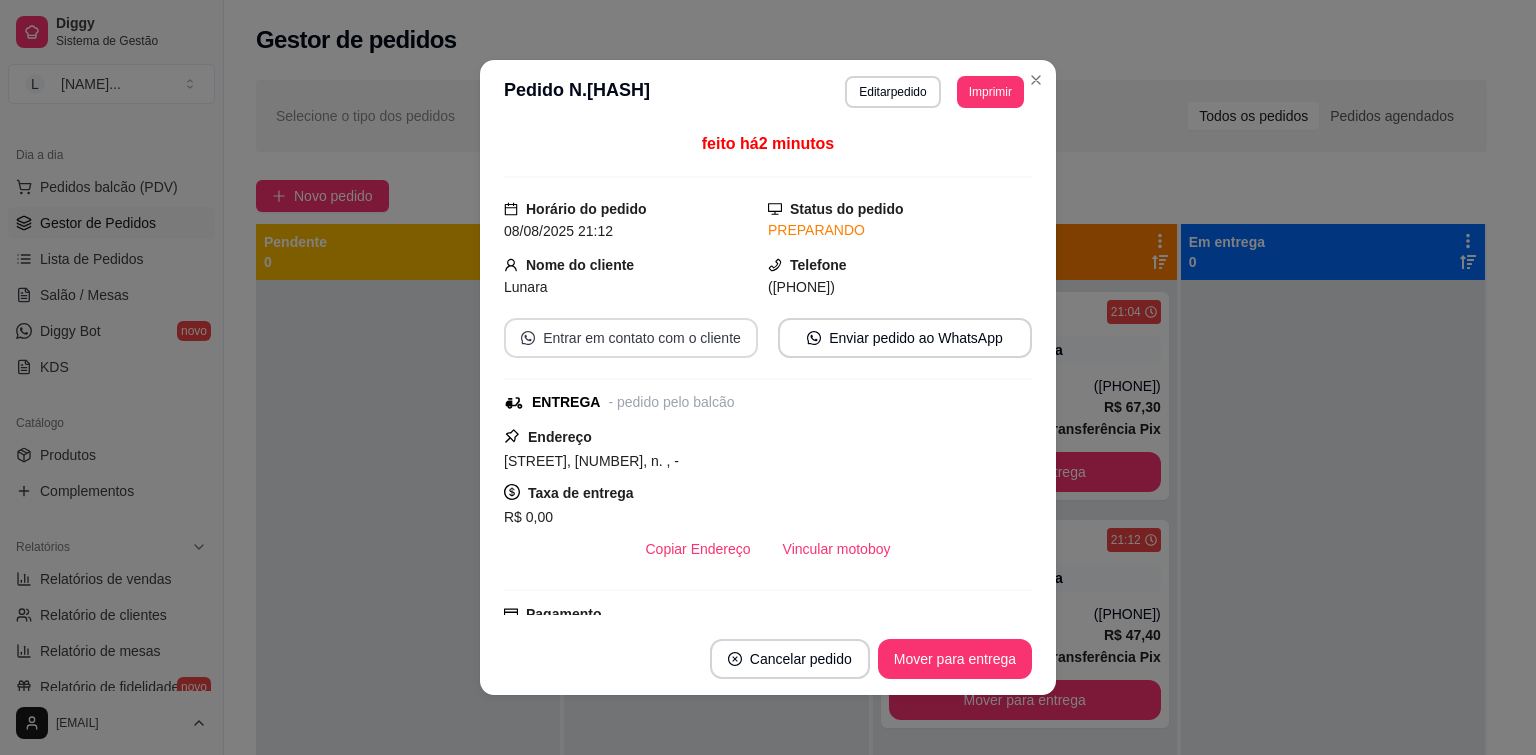 scroll, scrollTop: 468, scrollLeft: 0, axis: vertical 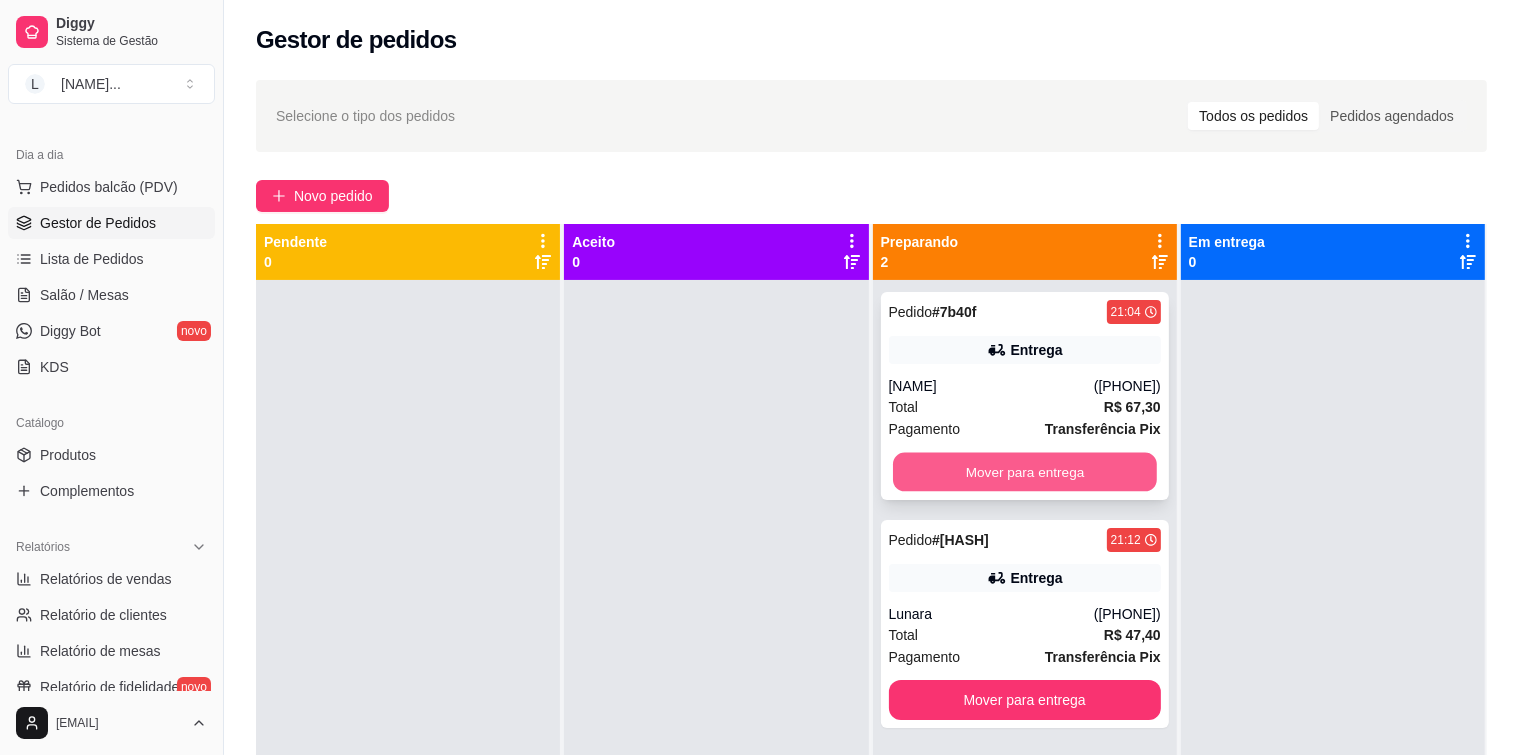 click on "Mover para entrega" at bounding box center (1025, 472) 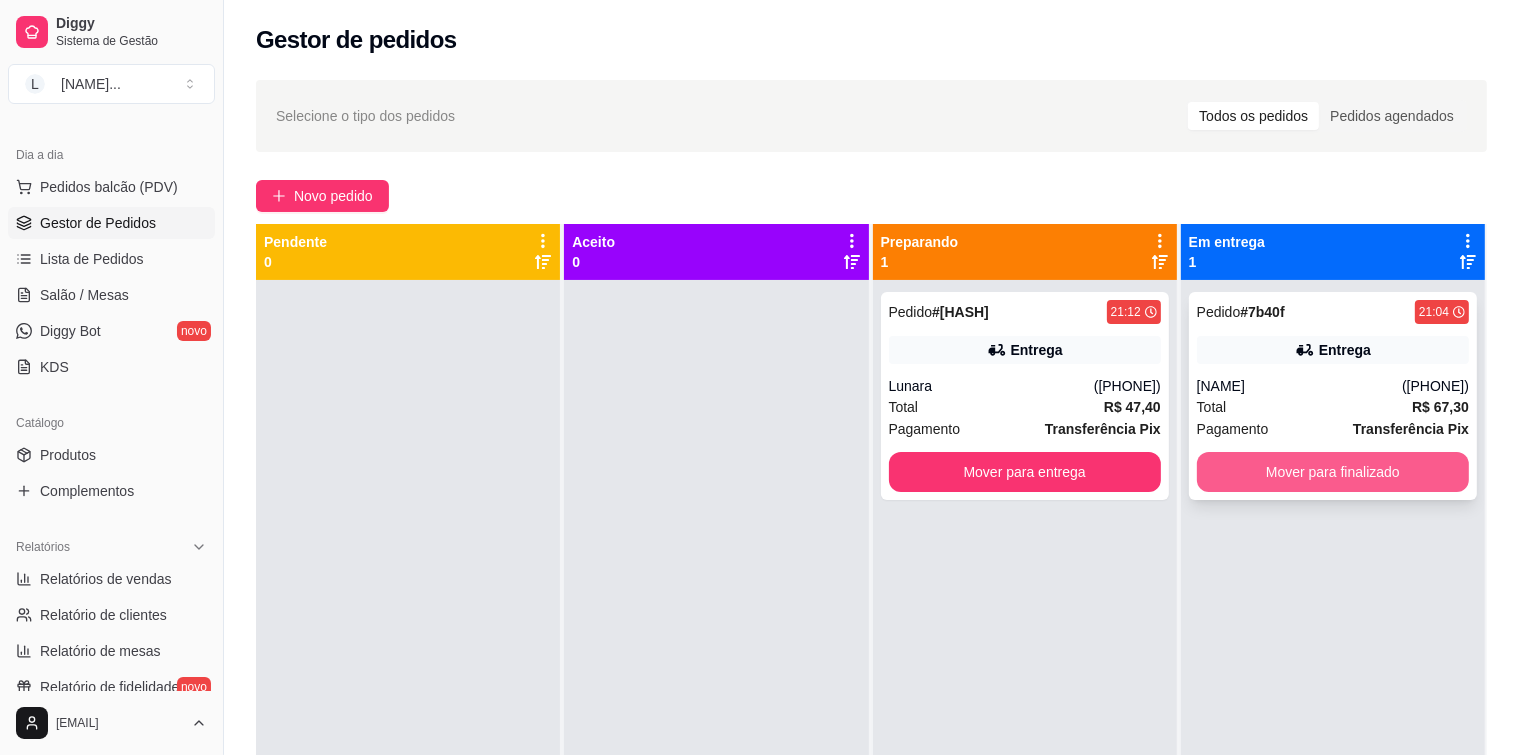 click on "Mover para finalizado" at bounding box center [1333, 472] 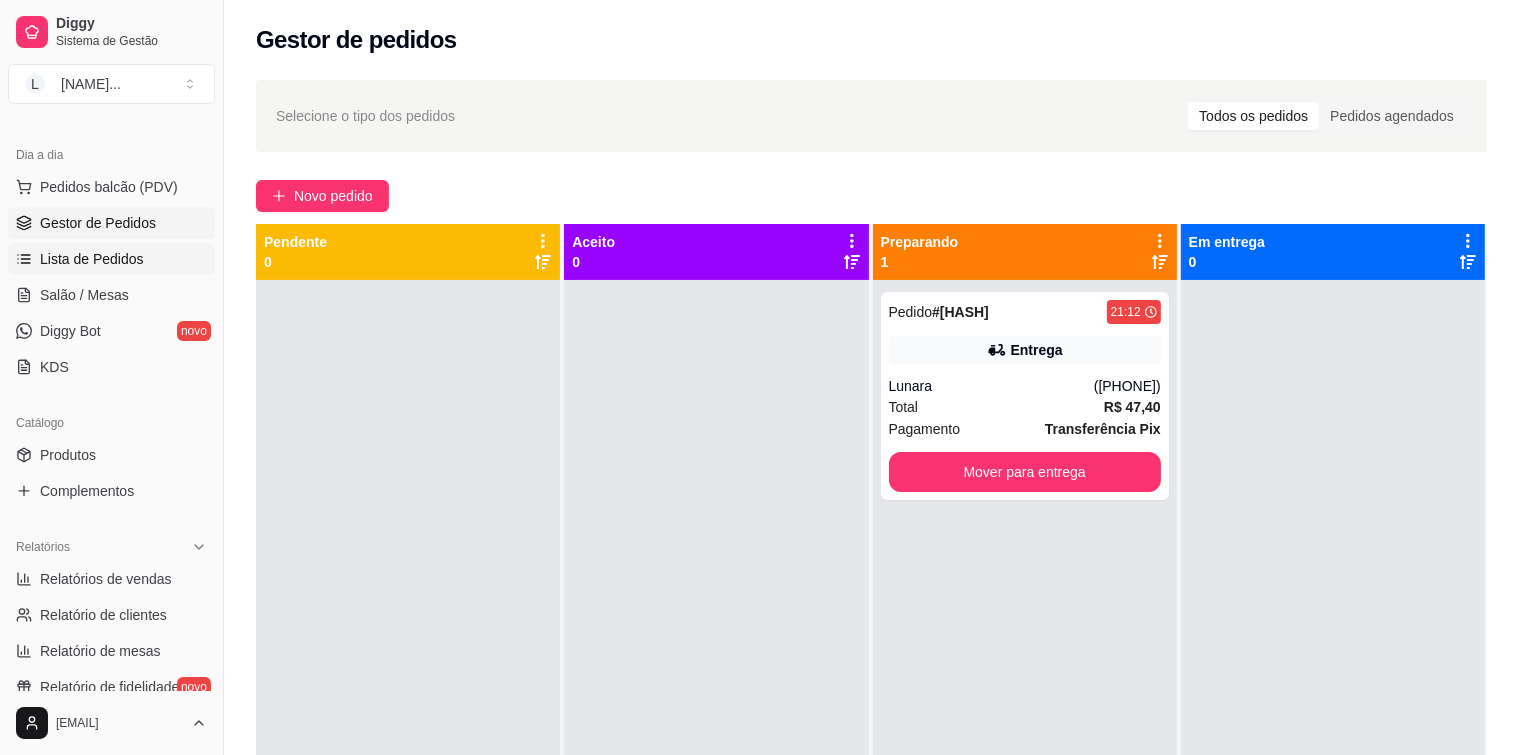 click on "Lista de Pedidos" at bounding box center (92, 259) 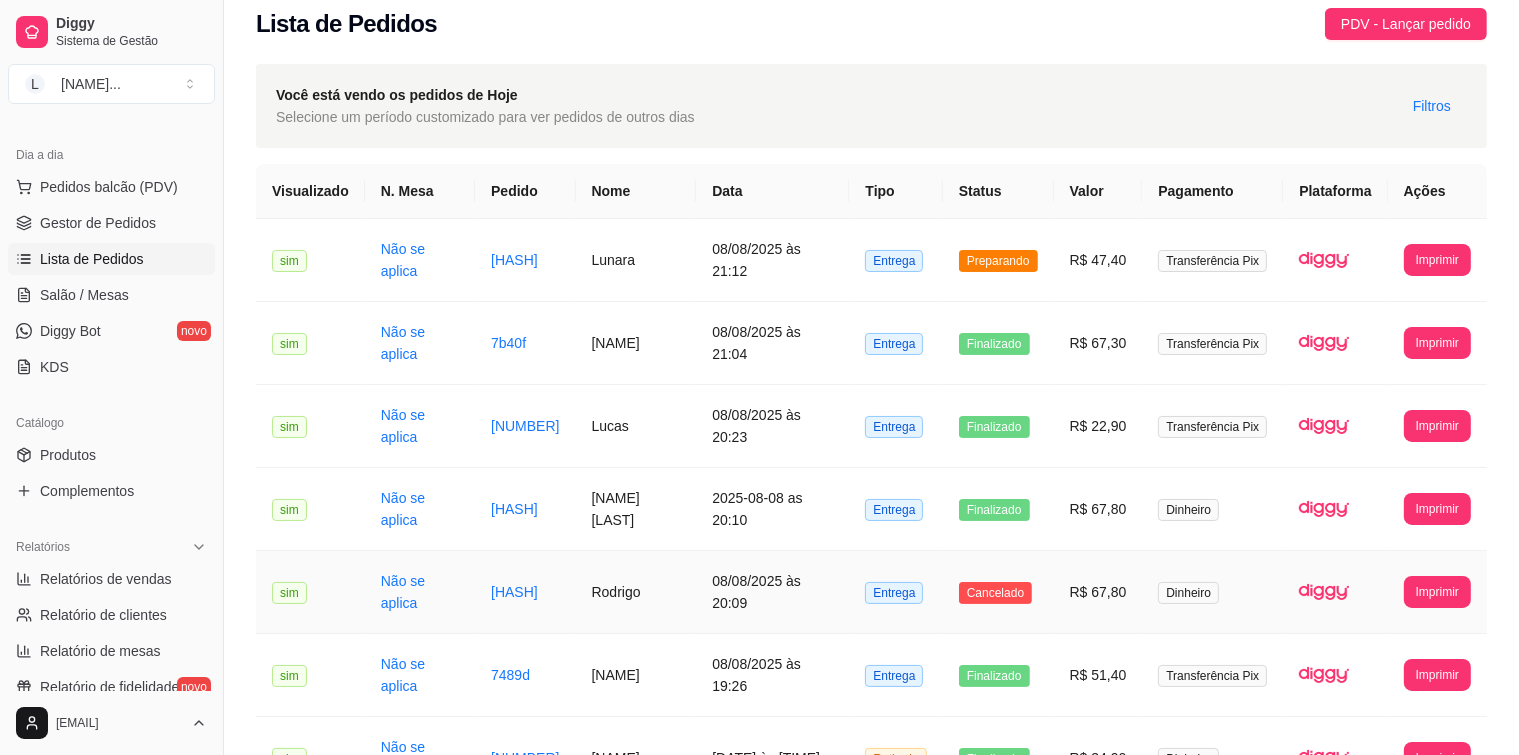 scroll, scrollTop: 0, scrollLeft: 0, axis: both 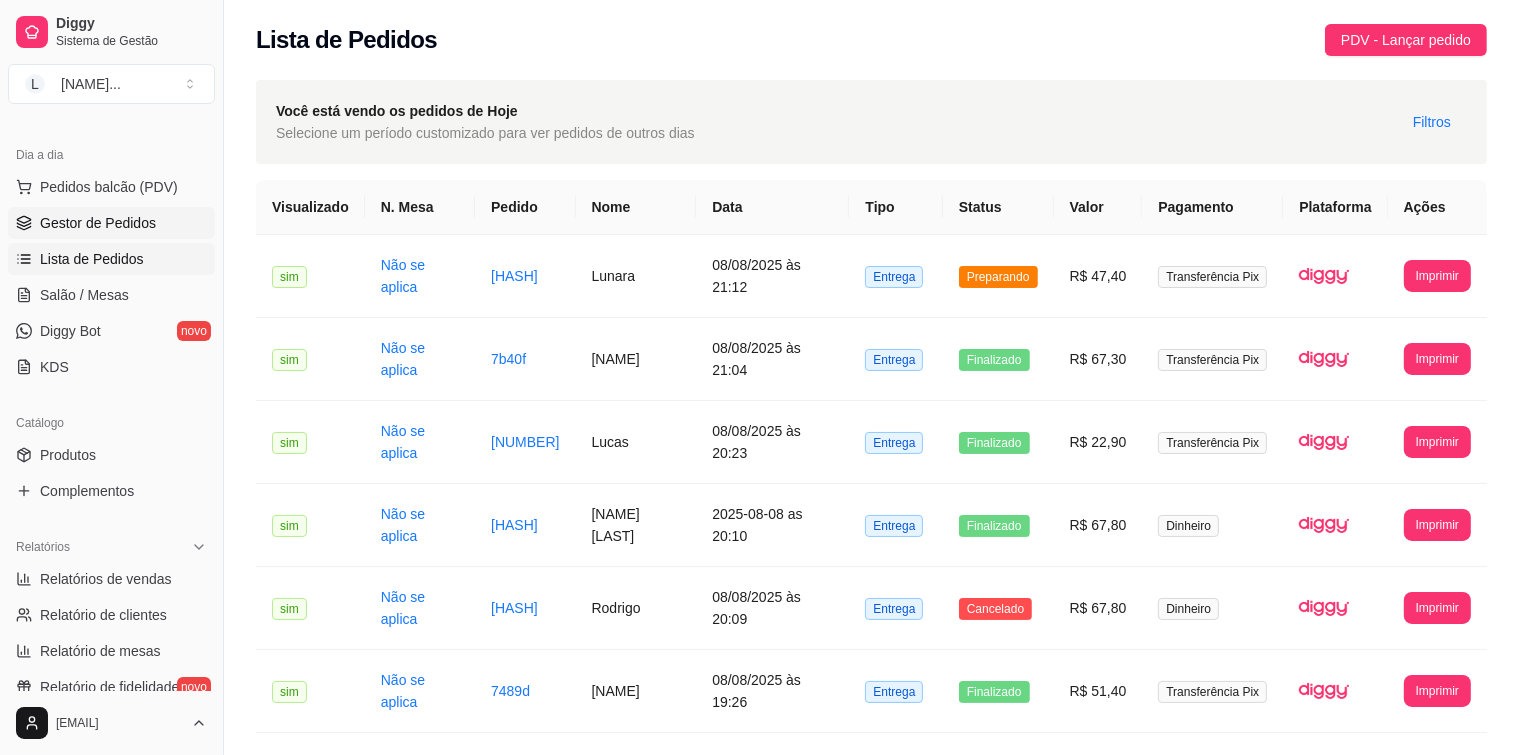click on "Gestor de Pedidos" at bounding box center (98, 223) 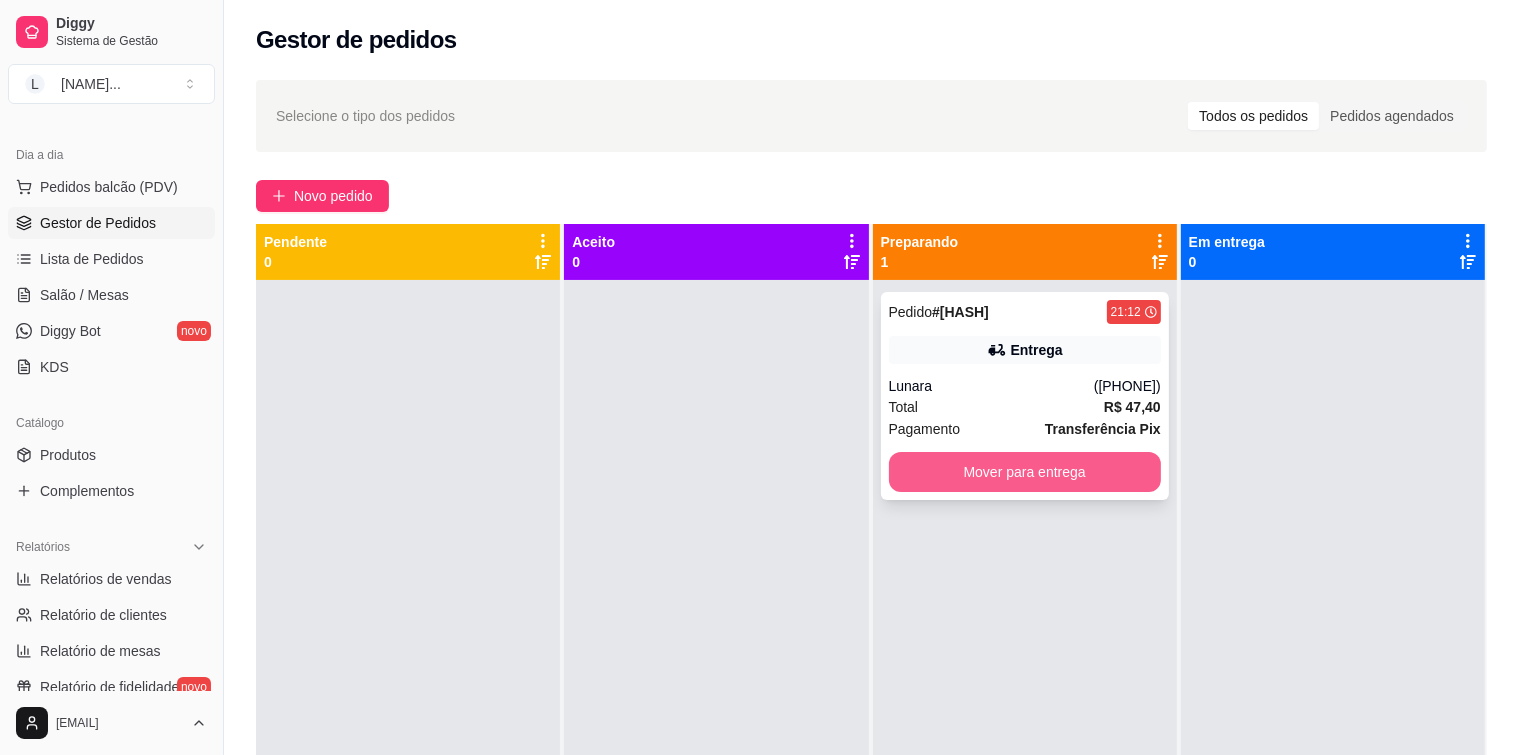 click on "Mover para entrega" at bounding box center [1025, 472] 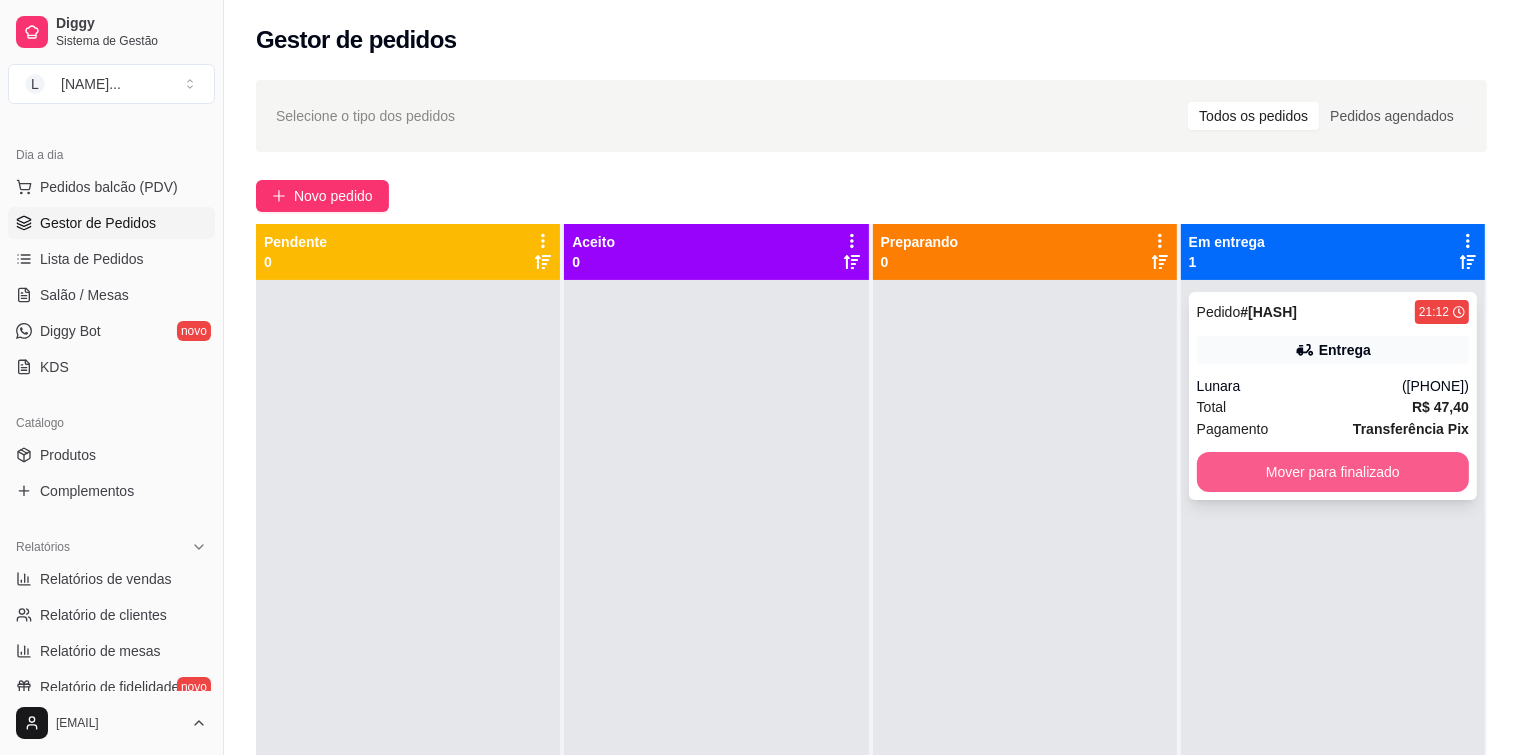 click on "Mover para finalizado" at bounding box center (1333, 472) 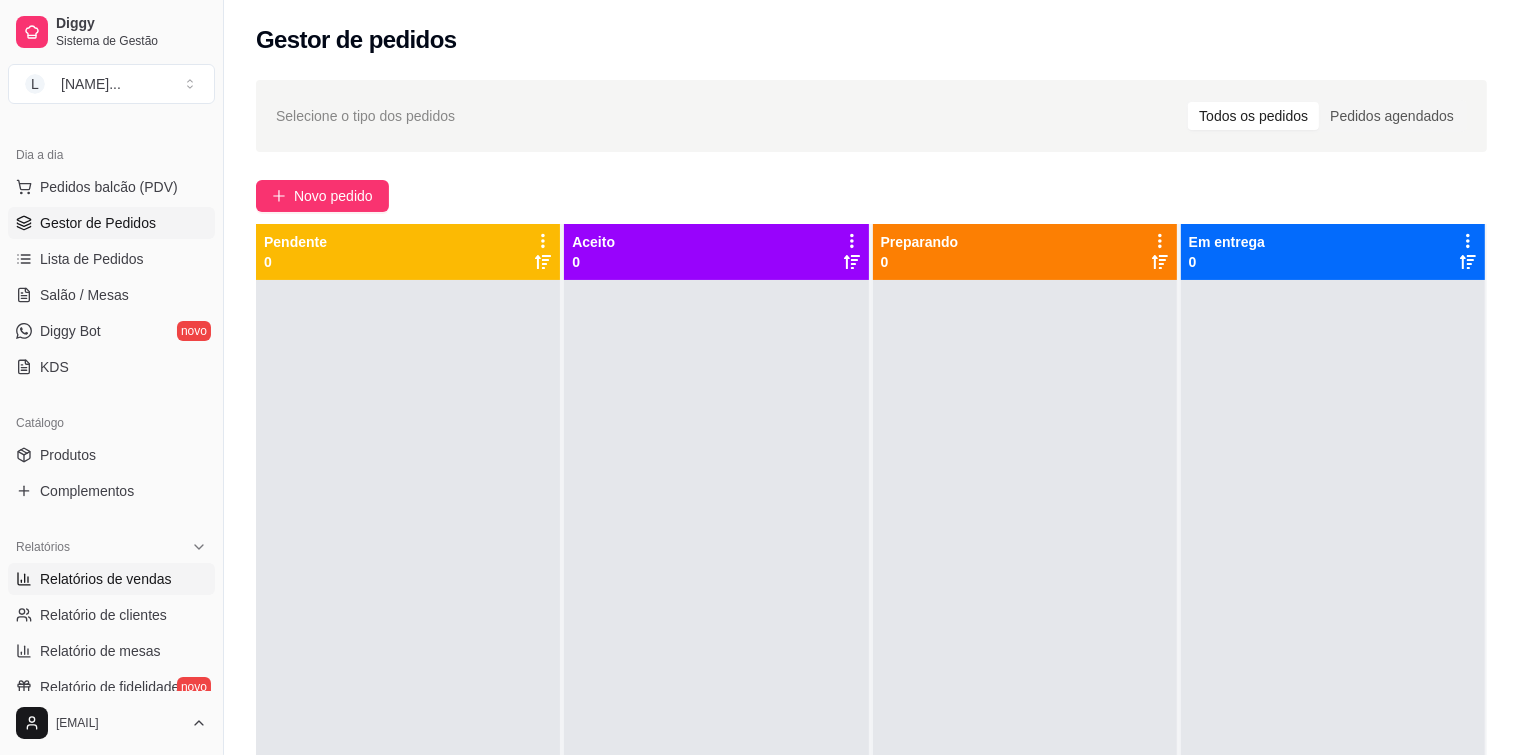 click on "Relatórios de vendas" at bounding box center [106, 579] 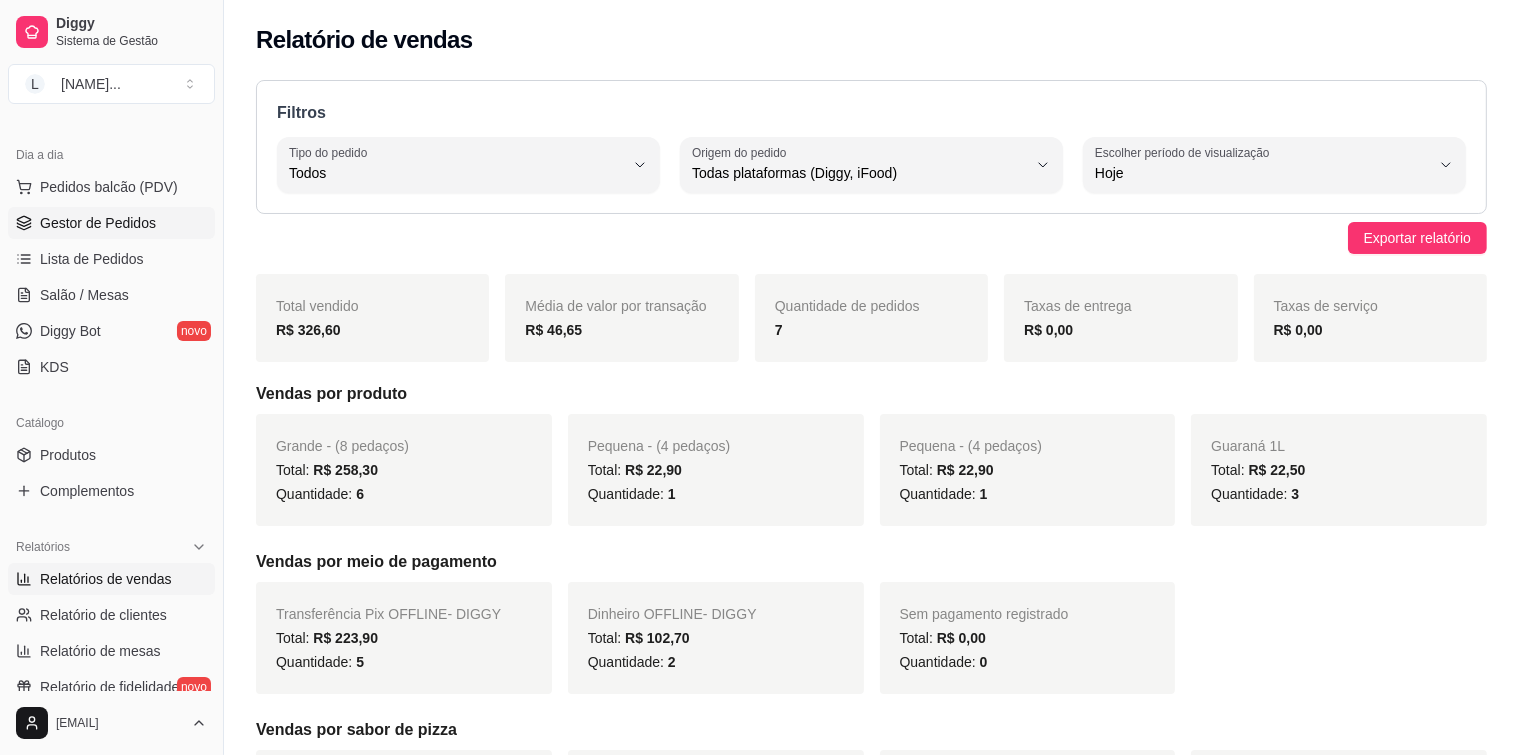 click on "Gestor de Pedidos" at bounding box center [98, 223] 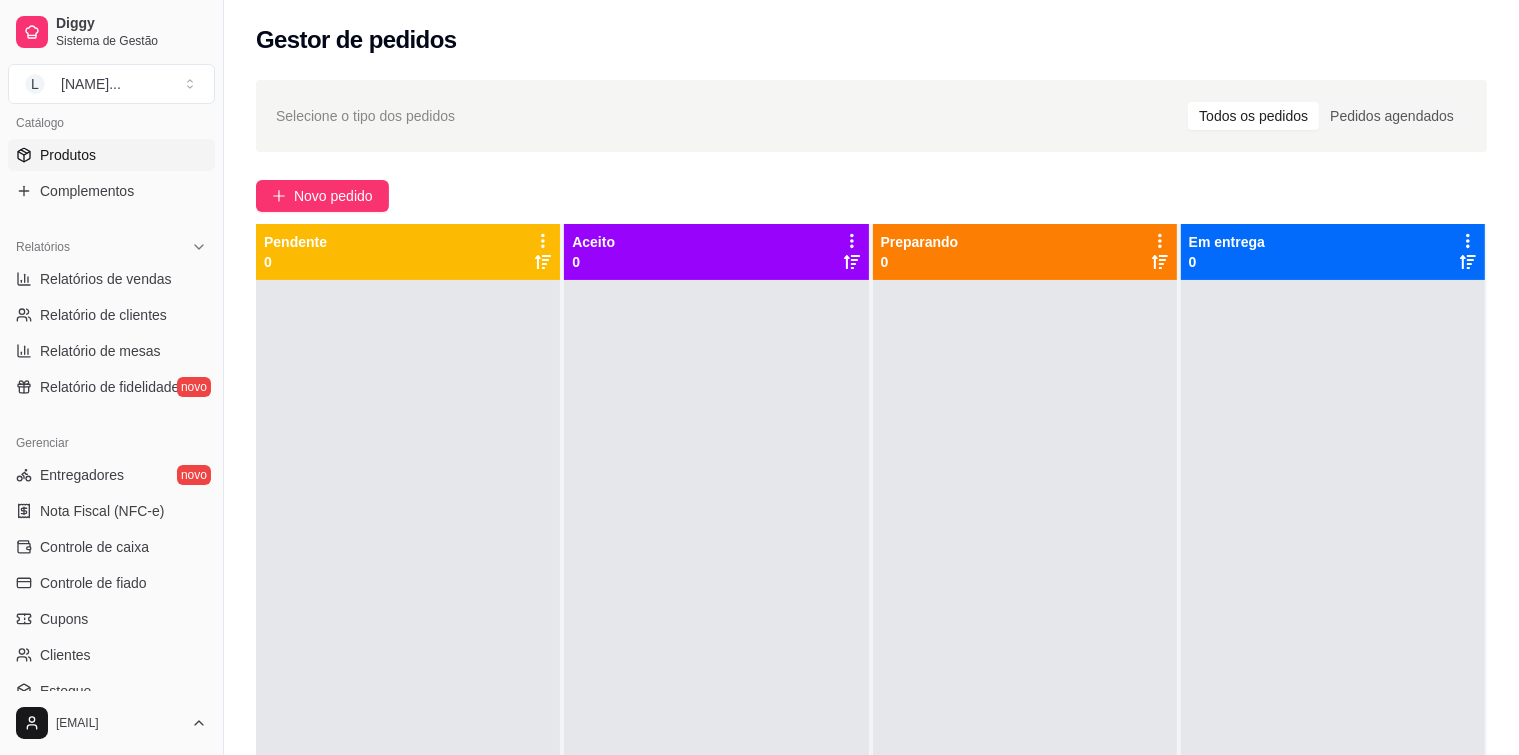 scroll, scrollTop: 0, scrollLeft: 0, axis: both 